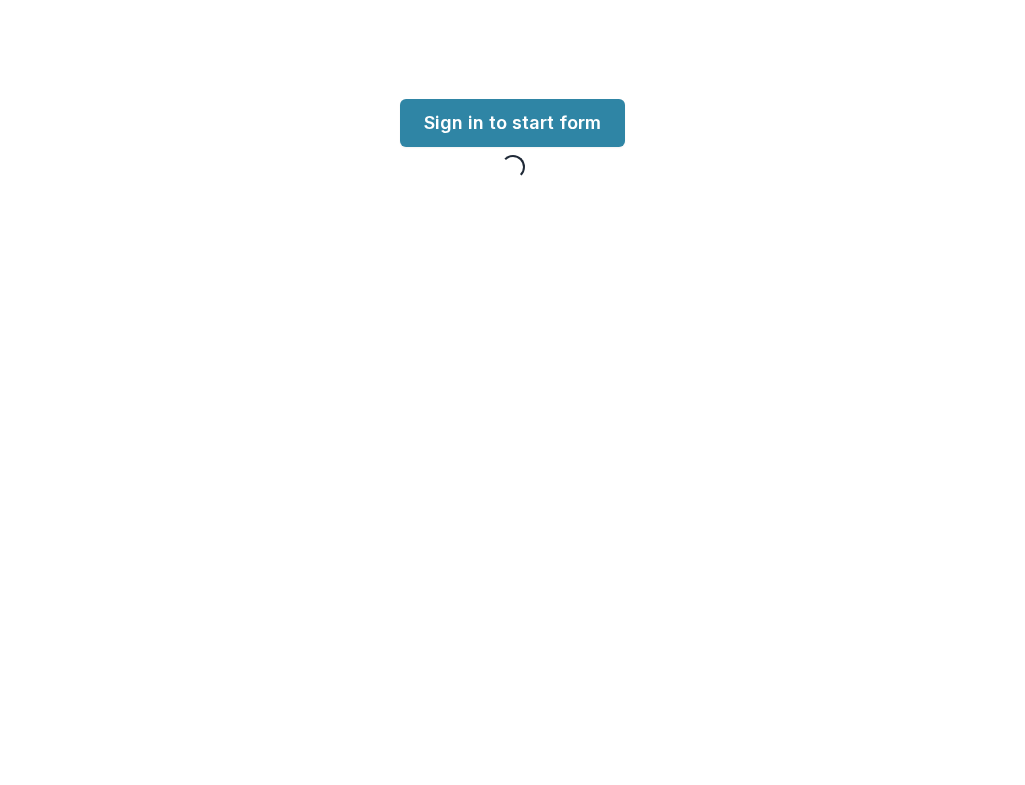 scroll, scrollTop: 0, scrollLeft: 0, axis: both 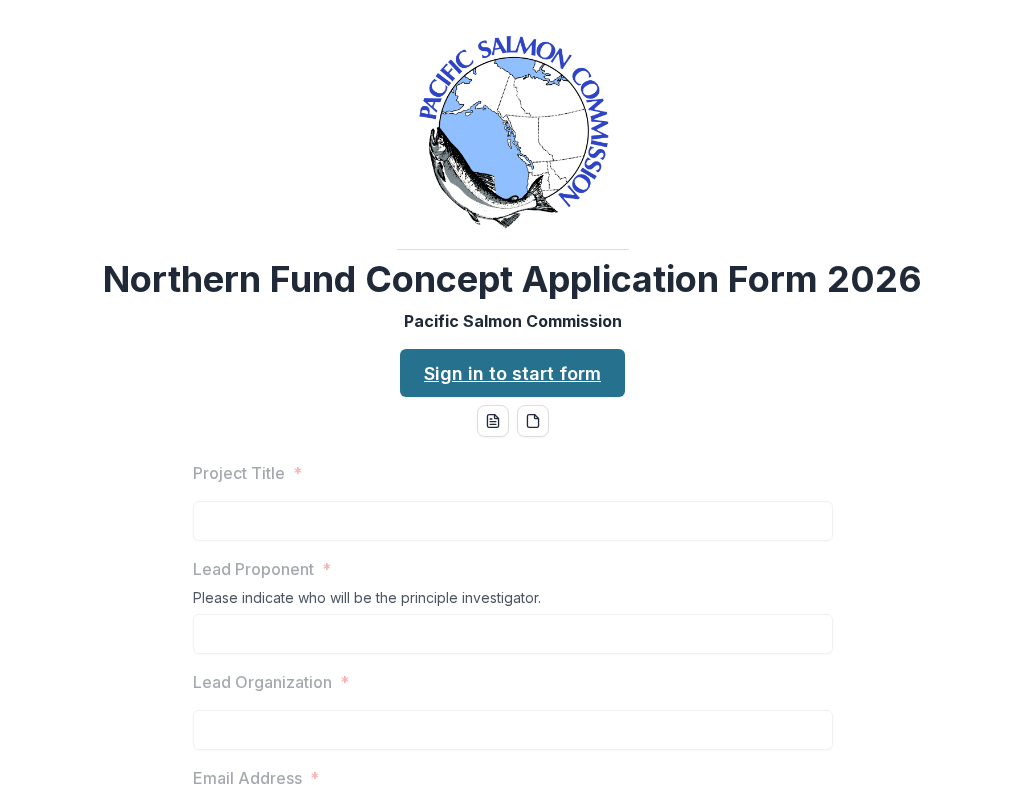 click on "Sign in to start form" at bounding box center [512, 373] 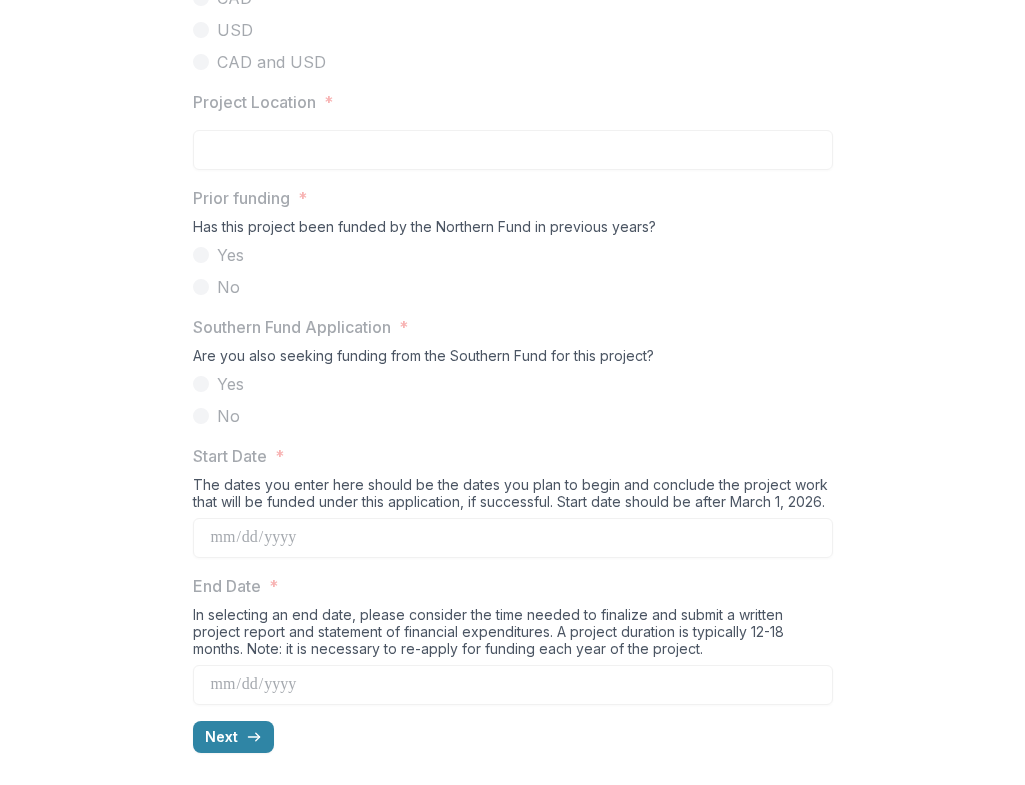scroll, scrollTop: 1881, scrollLeft: 0, axis: vertical 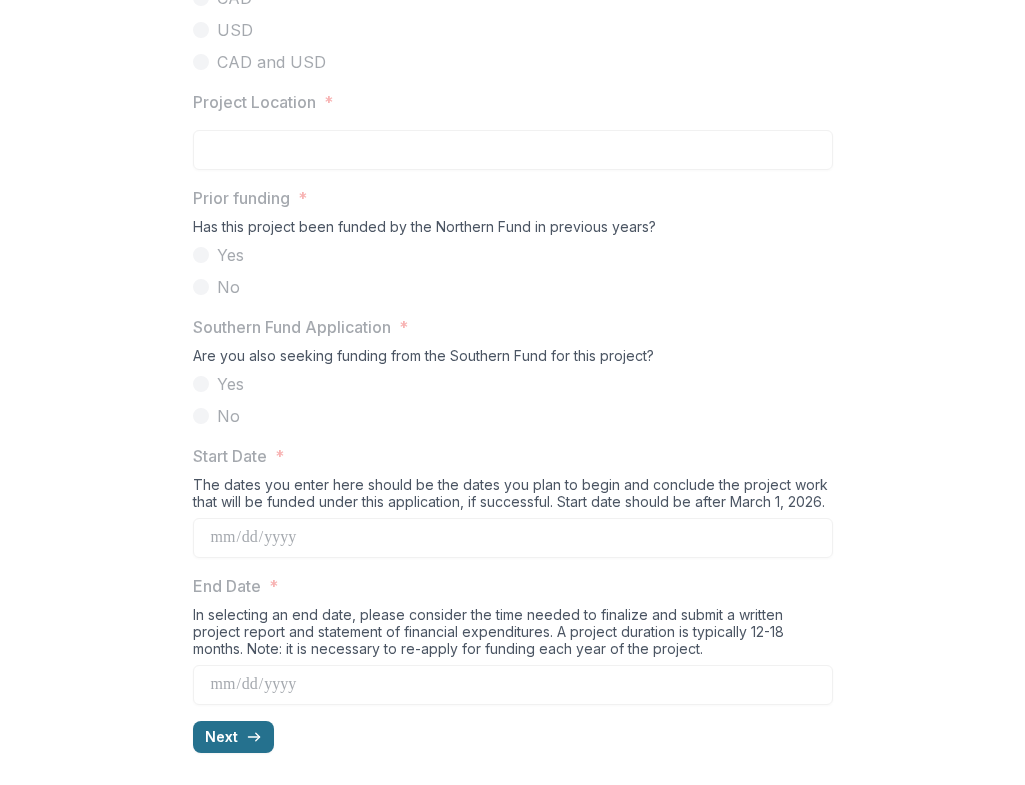 click on "Next" at bounding box center (233, 737) 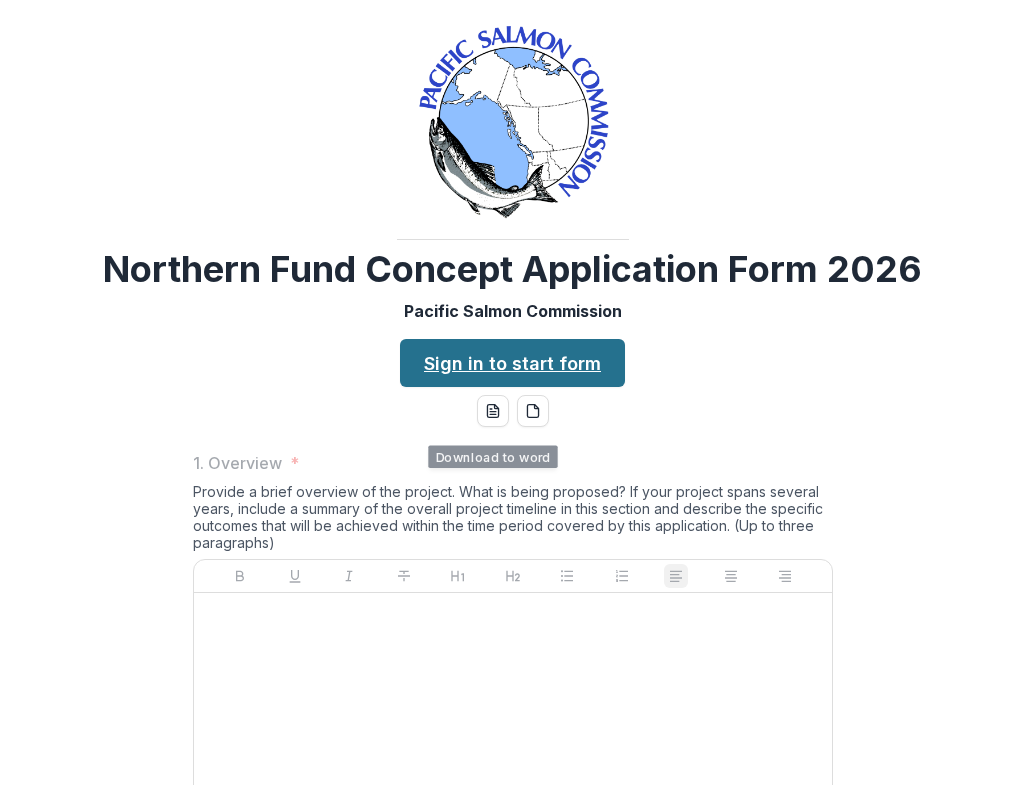 scroll, scrollTop: 0, scrollLeft: 0, axis: both 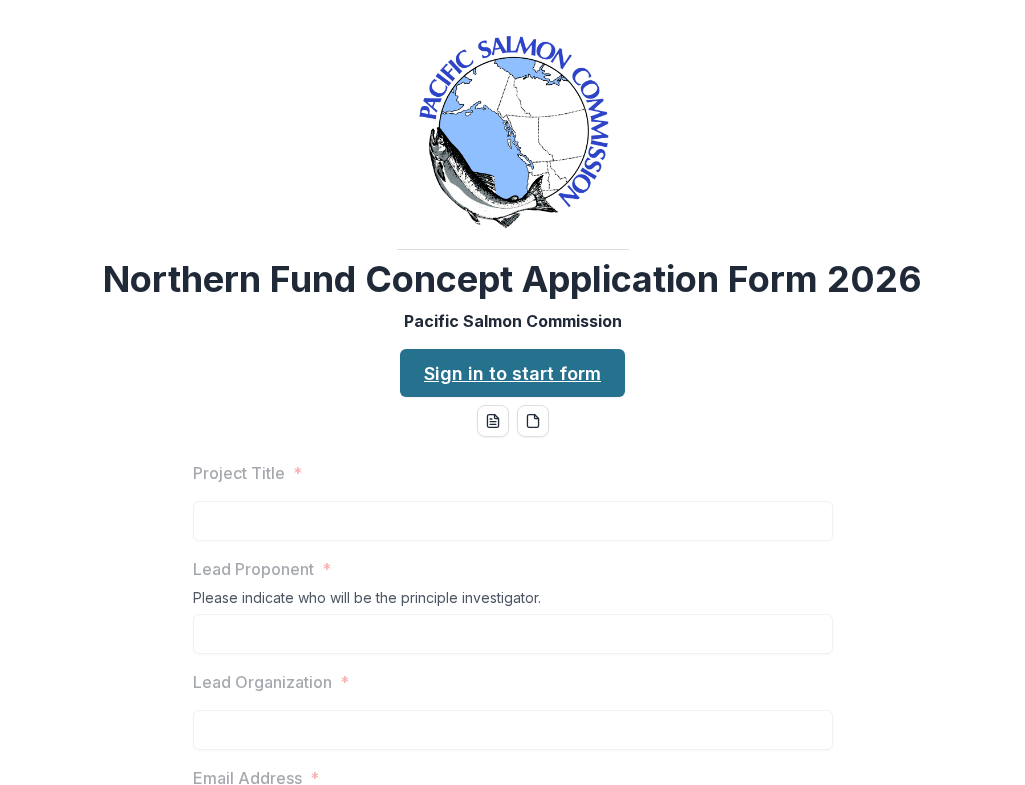 click on "Sign in to start form" at bounding box center (512, 373) 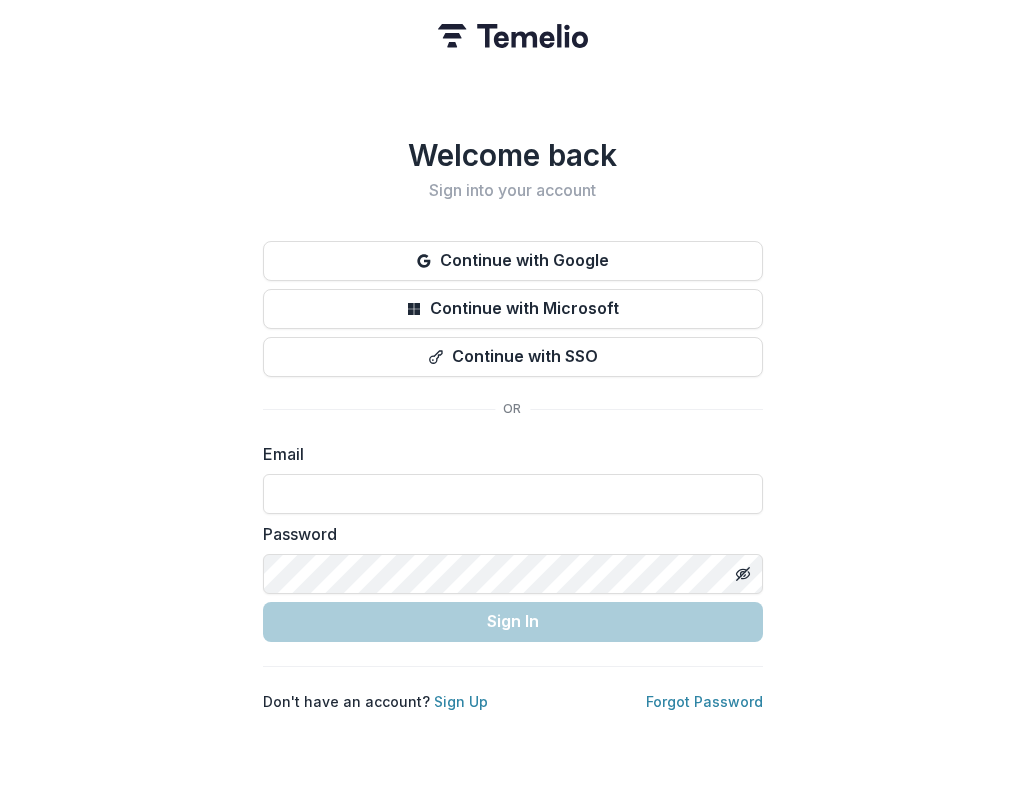 scroll, scrollTop: 0, scrollLeft: 0, axis: both 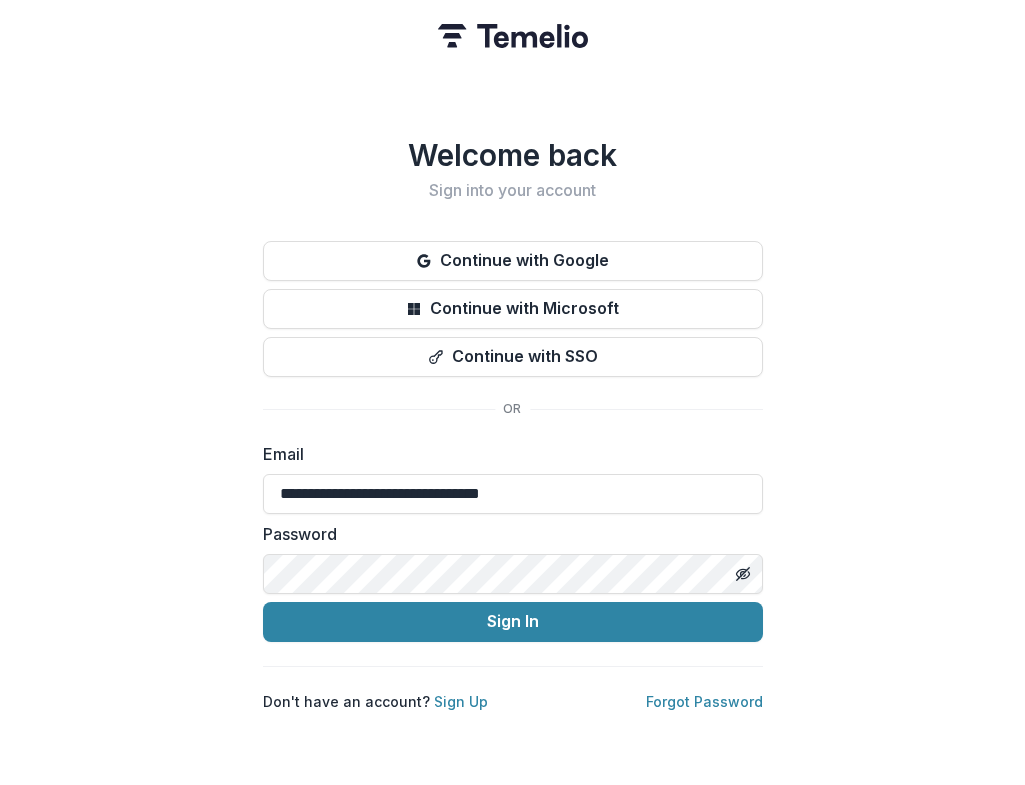 type on "**********" 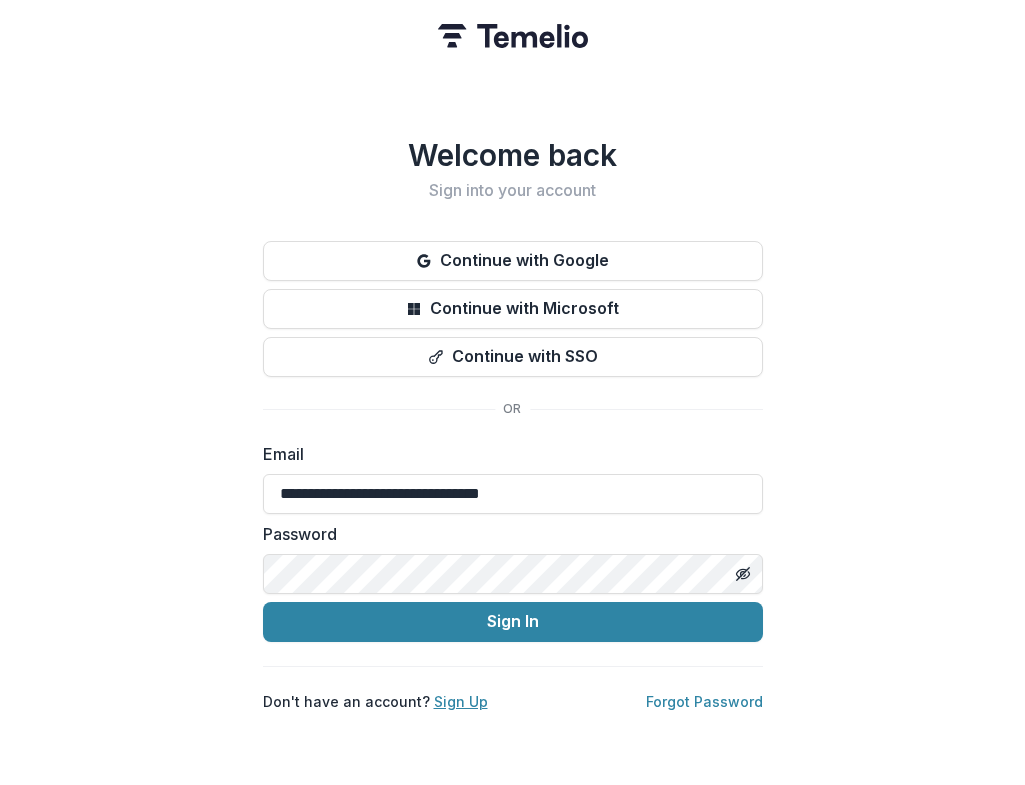click on "Sign Up" at bounding box center [461, 701] 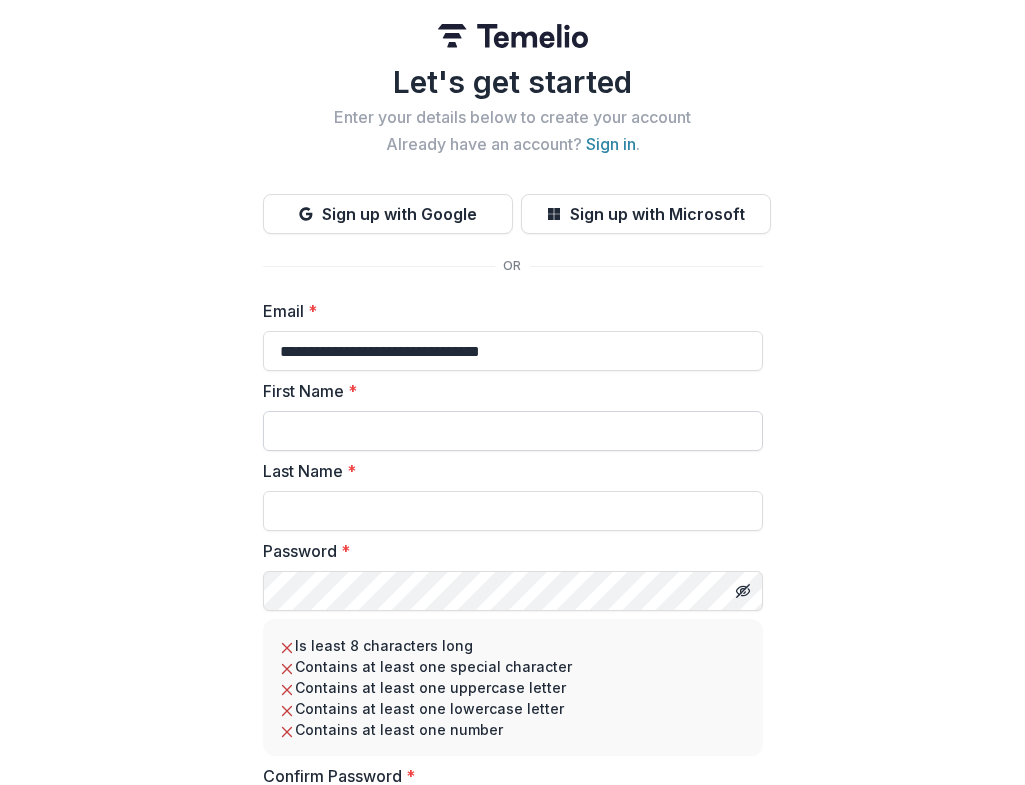 type on "**********" 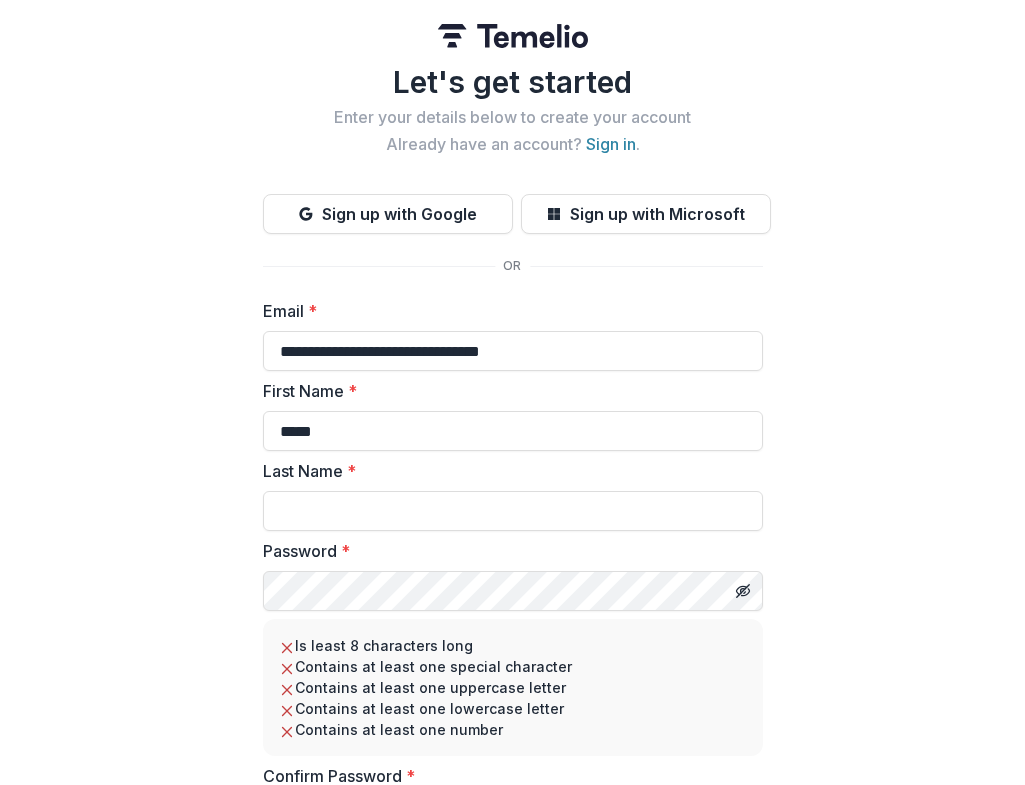 type on "****" 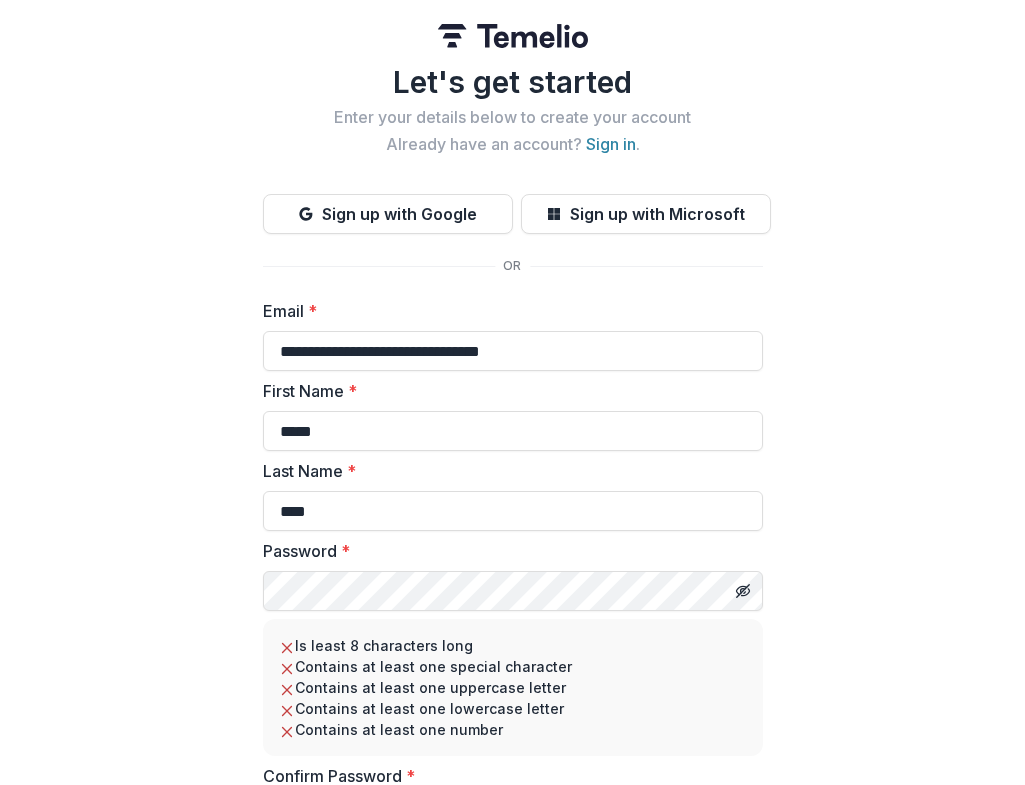type on "****" 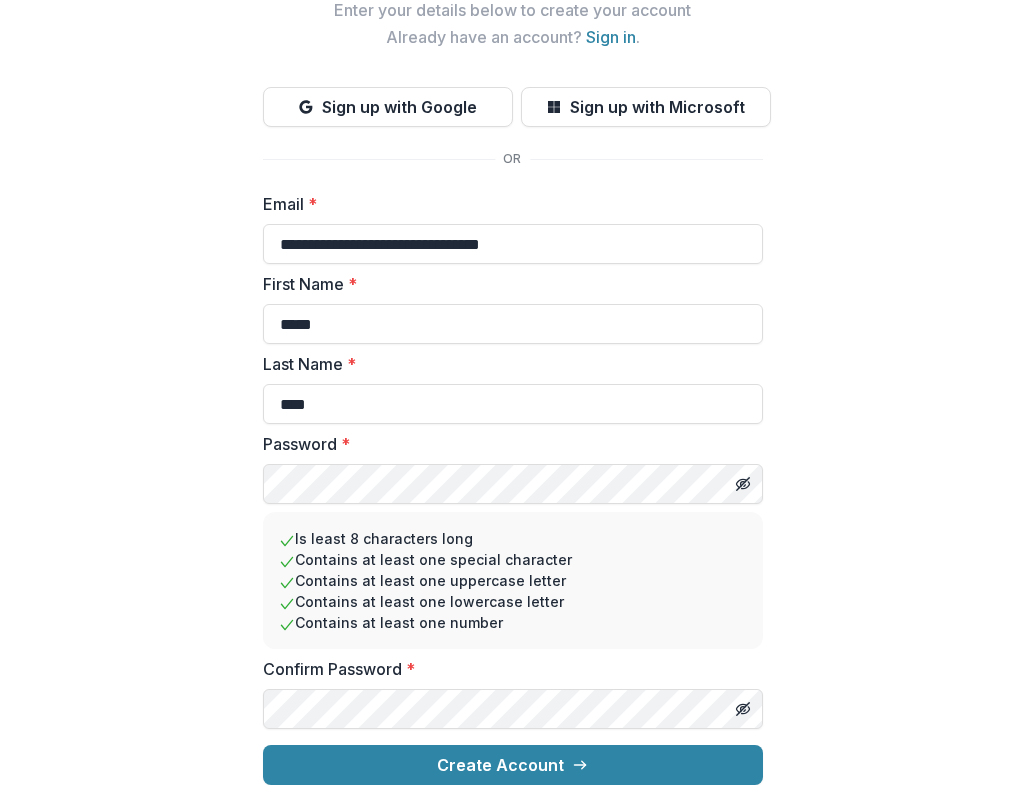 scroll, scrollTop: 123, scrollLeft: 0, axis: vertical 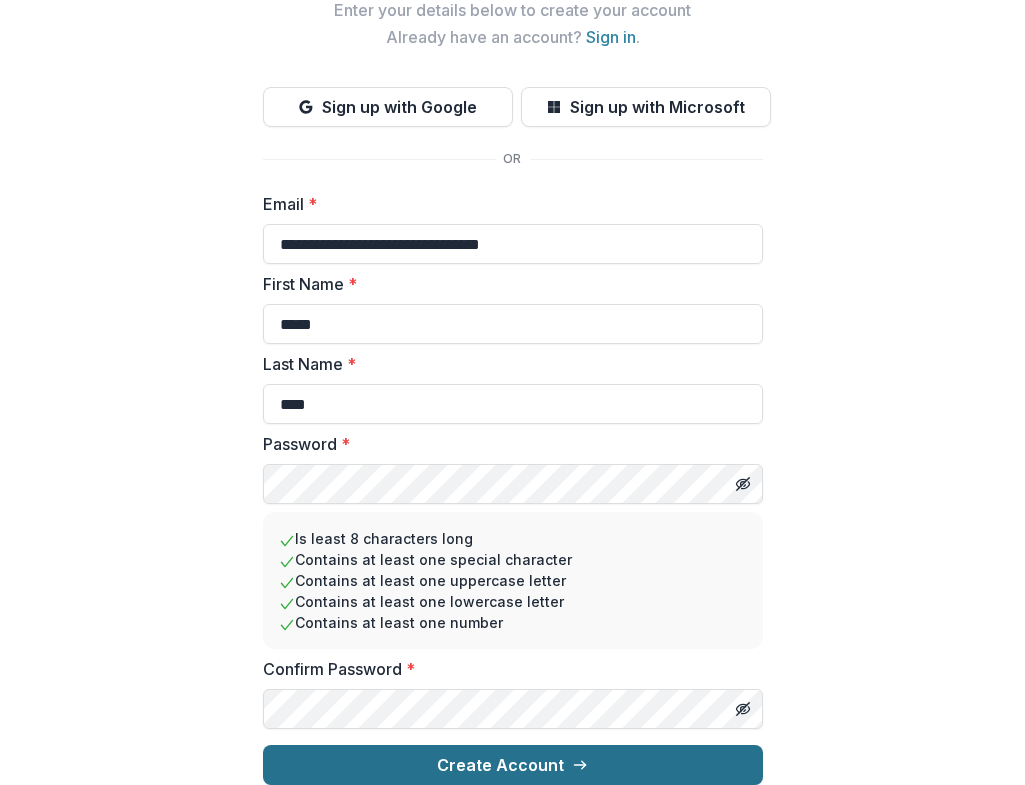 click on "Create Account" at bounding box center (513, 765) 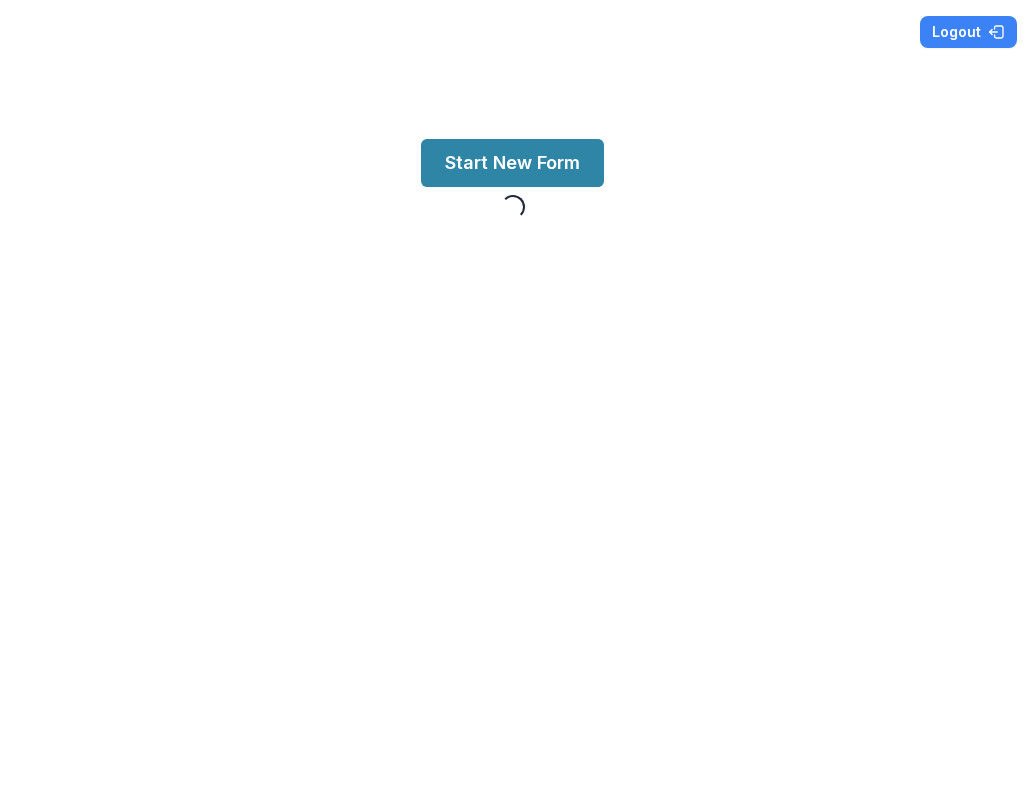 scroll, scrollTop: 0, scrollLeft: 0, axis: both 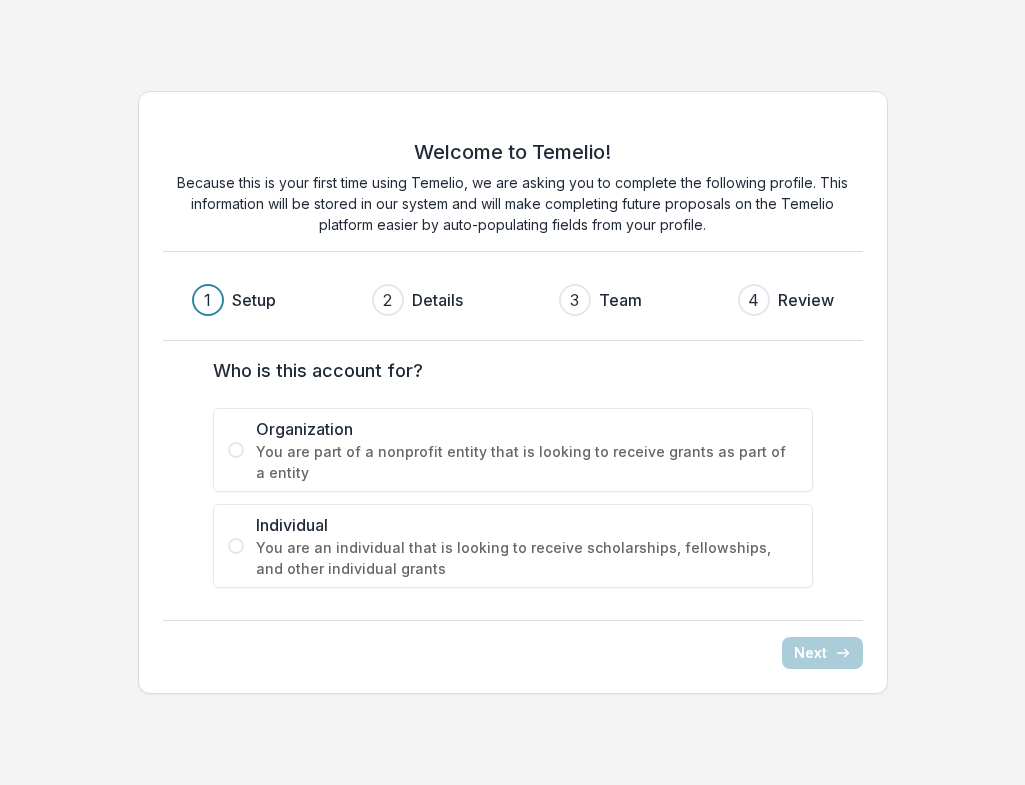 click on "Organization You are part of a nonprofit entity that is looking to receive grants as part of a entity" at bounding box center (513, 450) 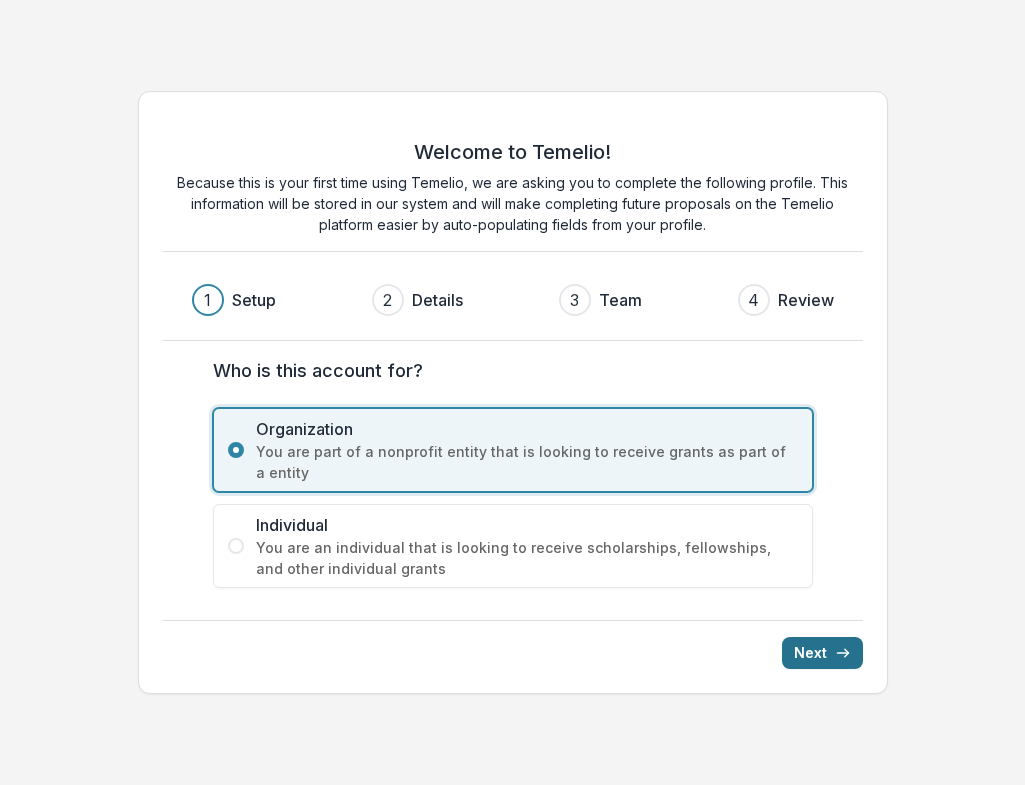 click on "Next" at bounding box center [822, 653] 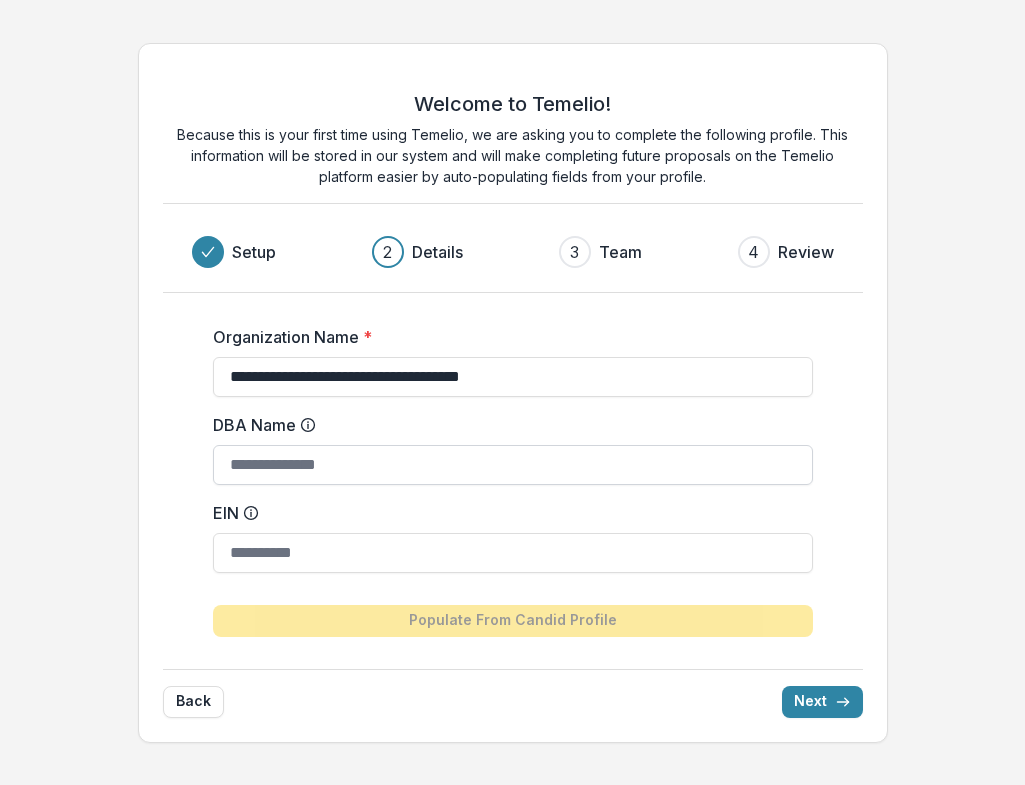 type on "**********" 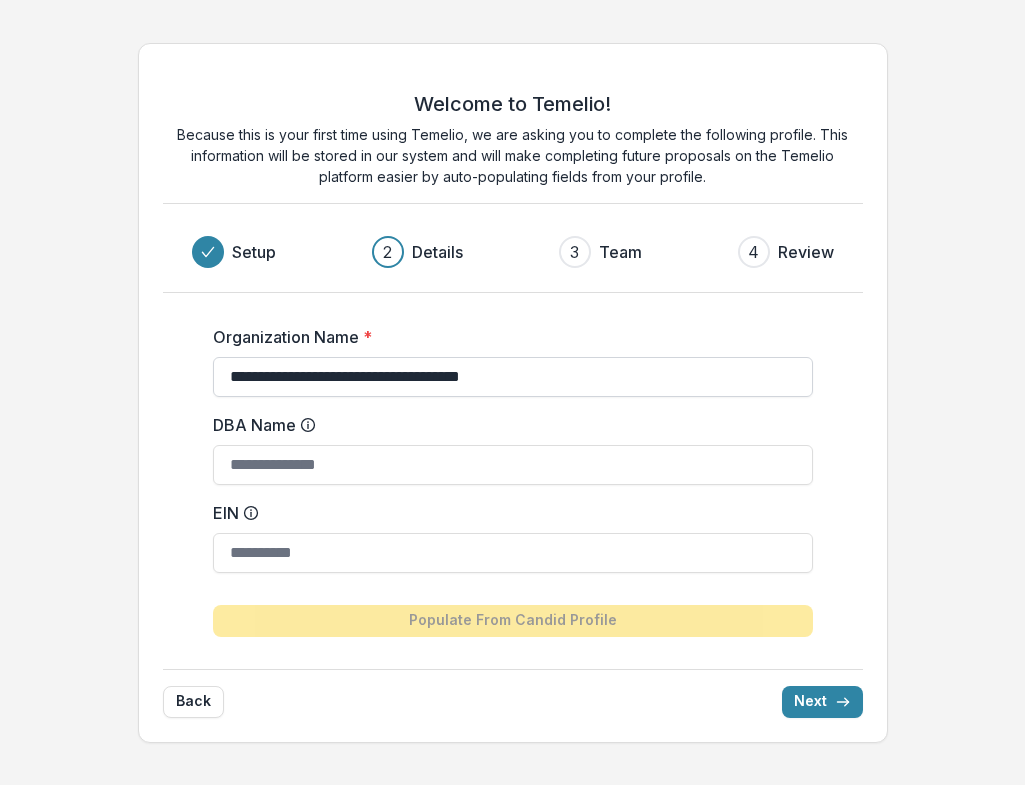 click on "**********" at bounding box center [513, 377] 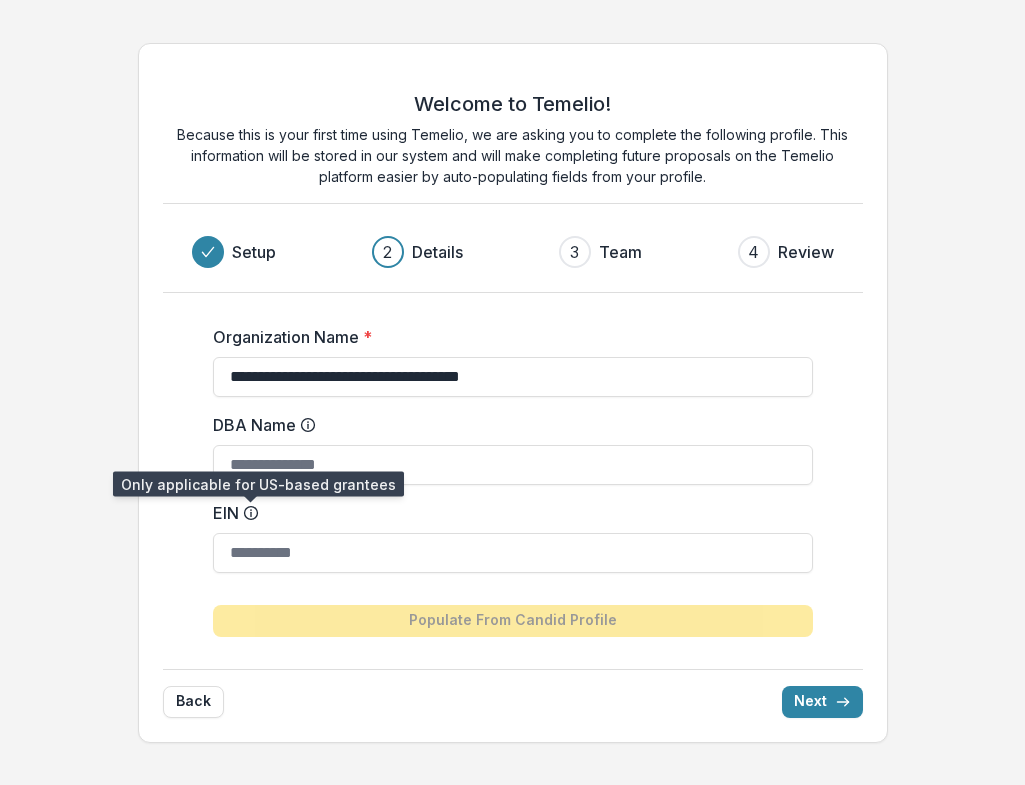 click 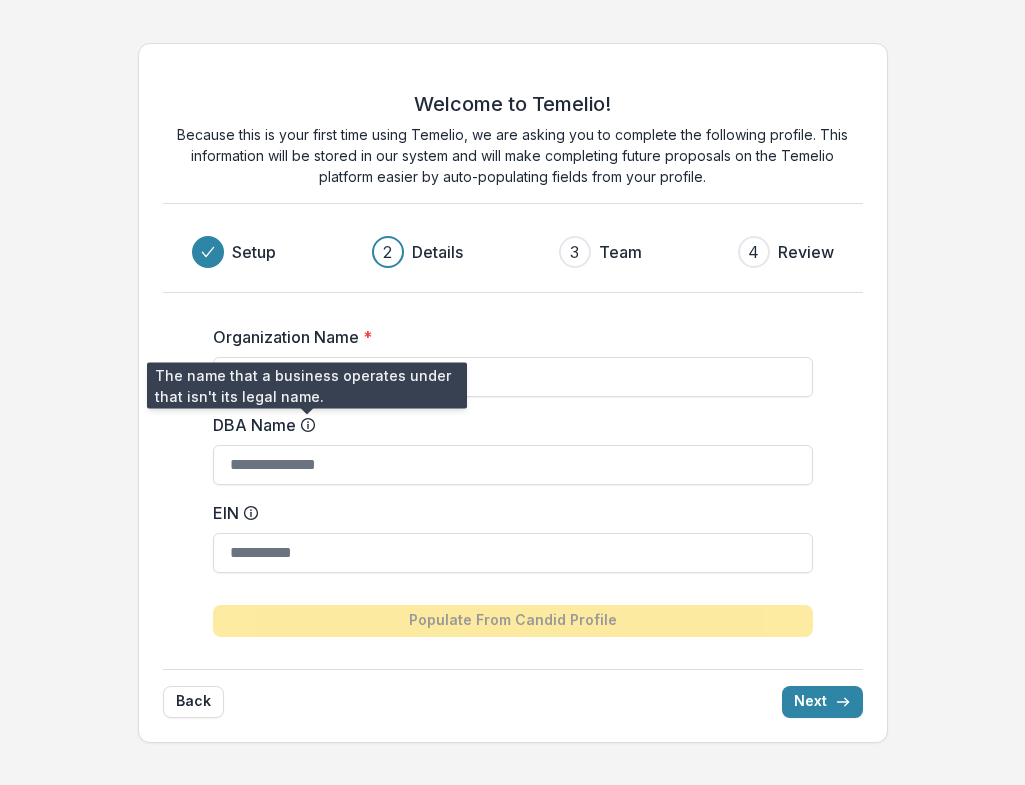 click 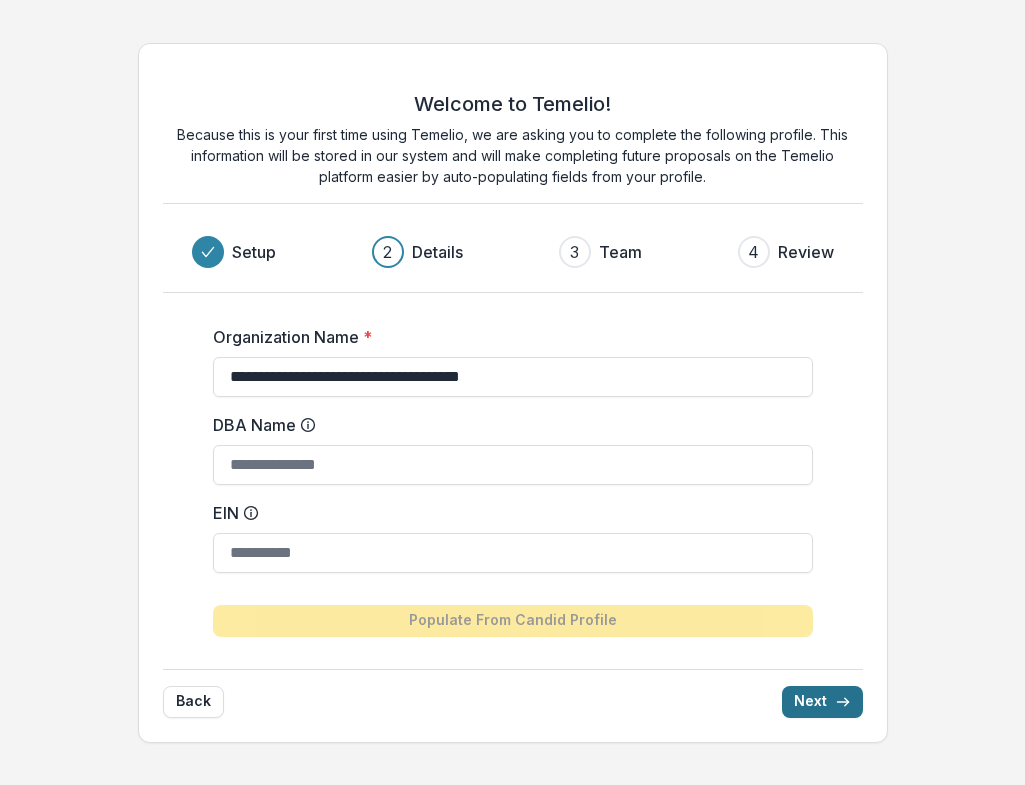 click on "Next" at bounding box center (822, 702) 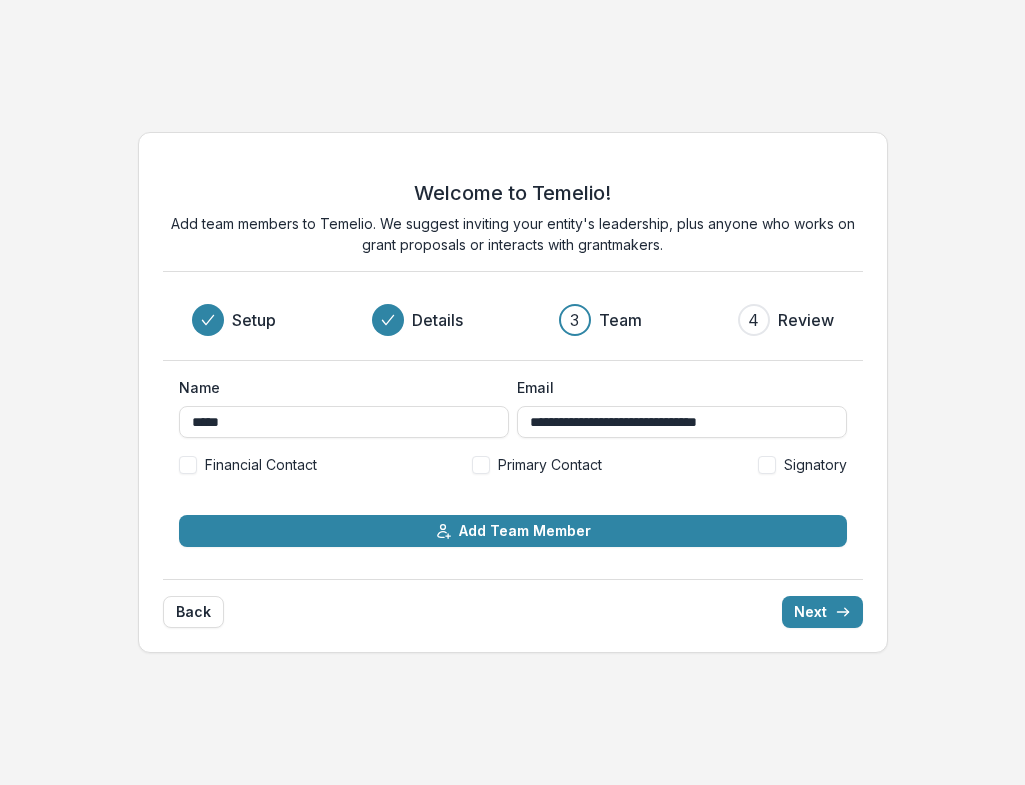 click at bounding box center [481, 465] 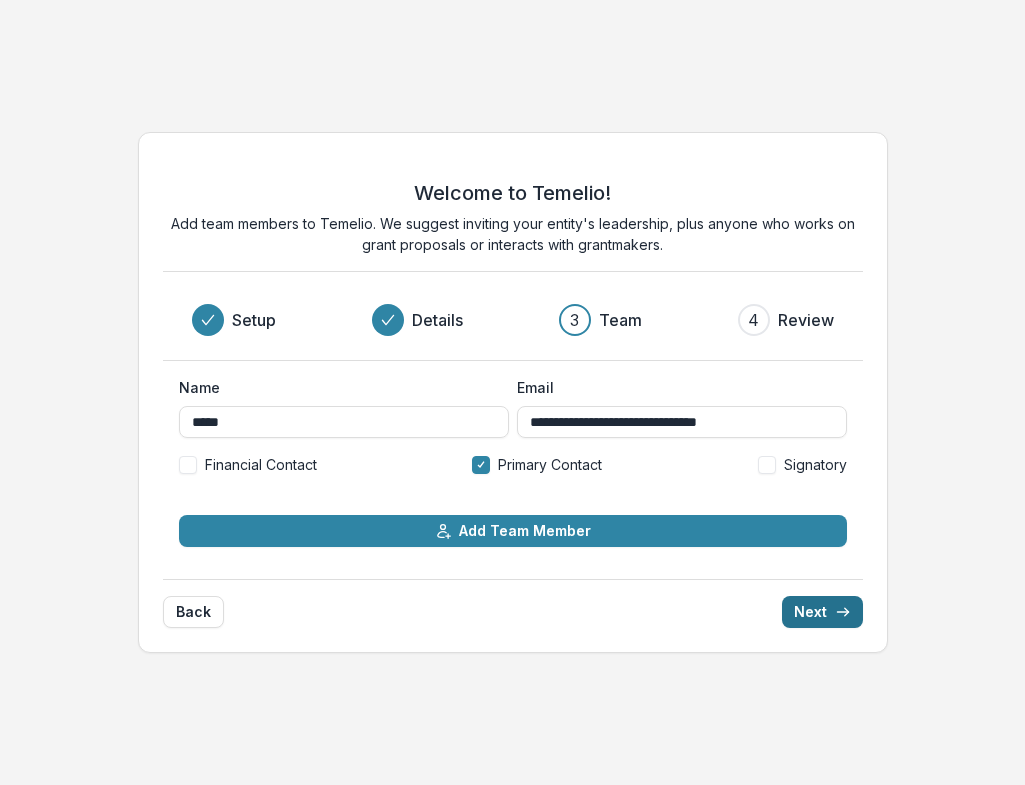 click on "Next" at bounding box center [822, 612] 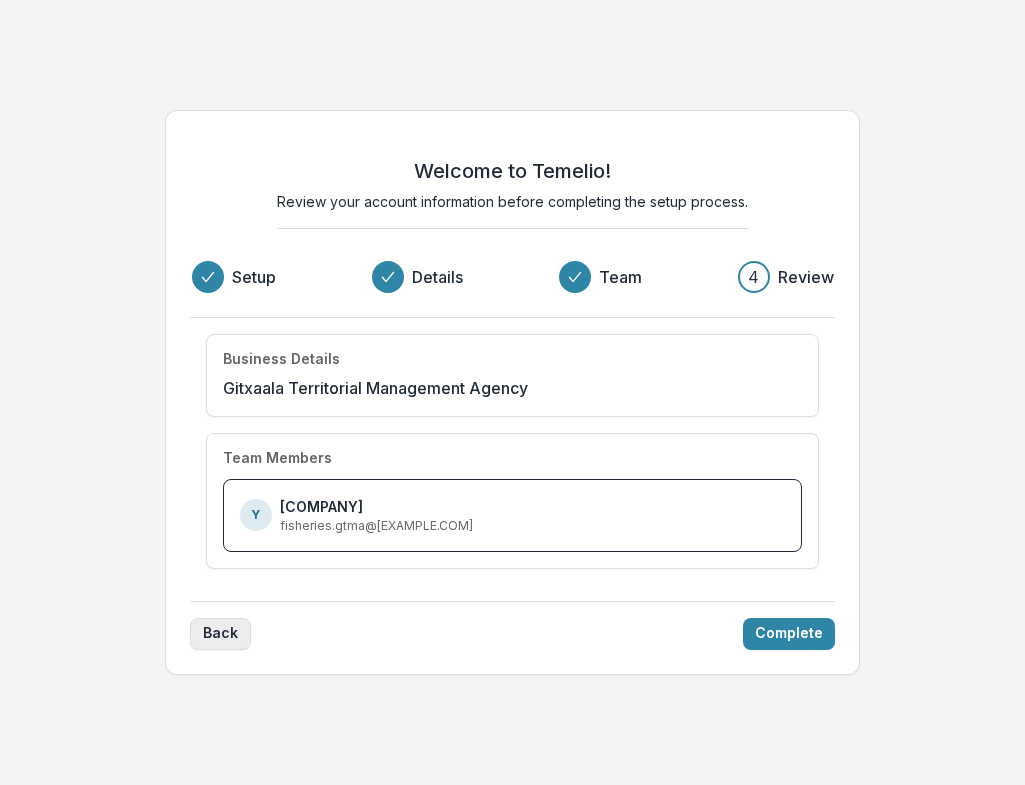 click on "Back" at bounding box center (220, 634) 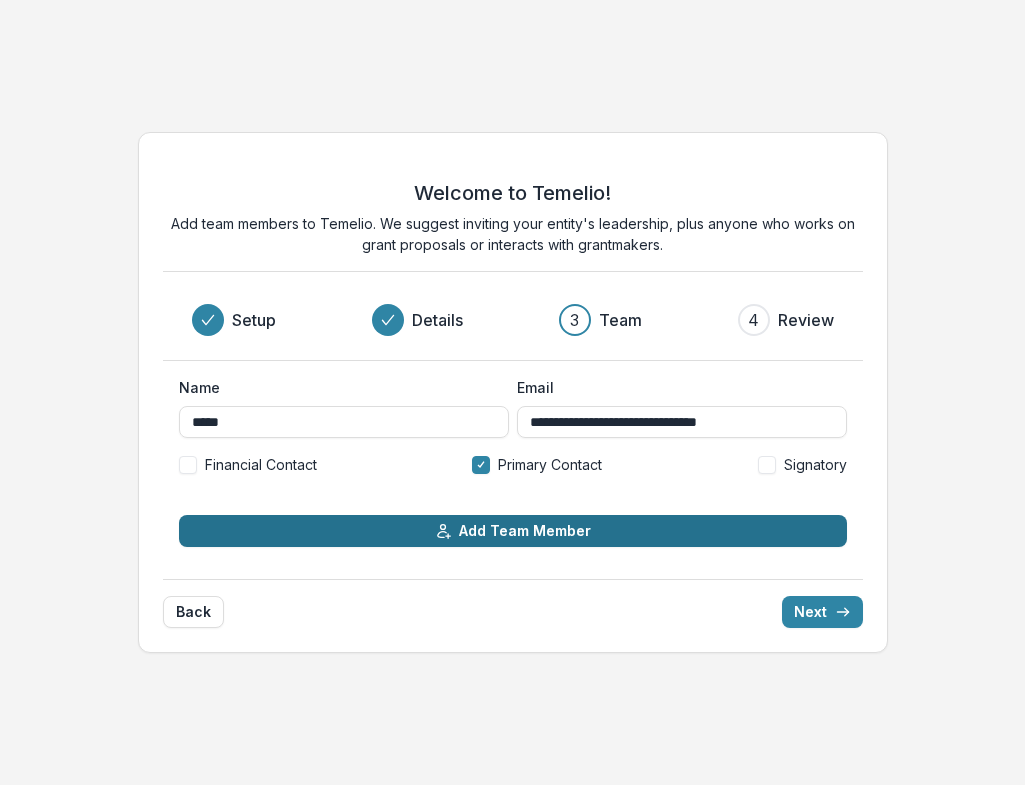 click 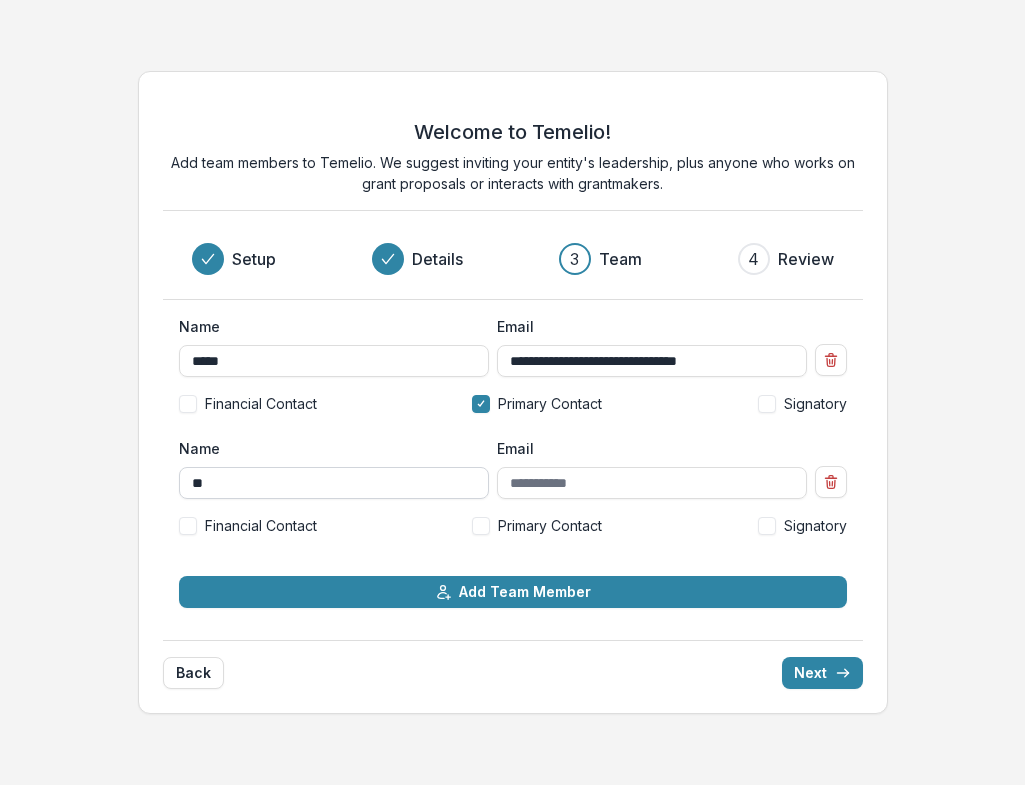 type on "*" 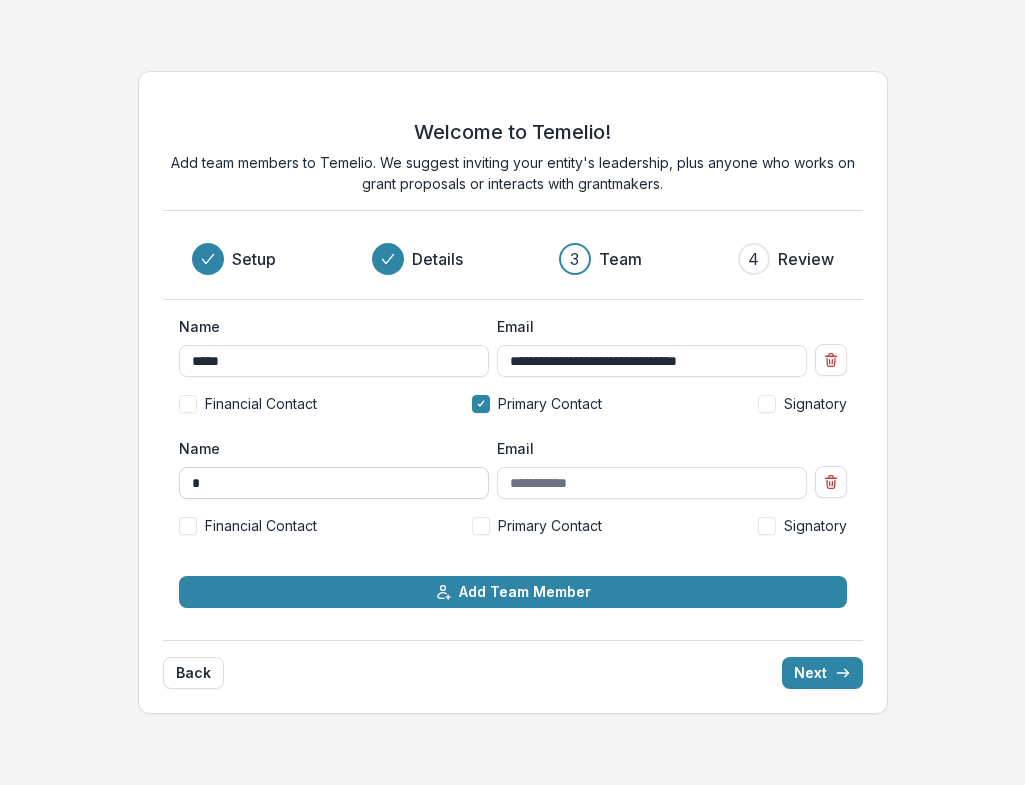 type 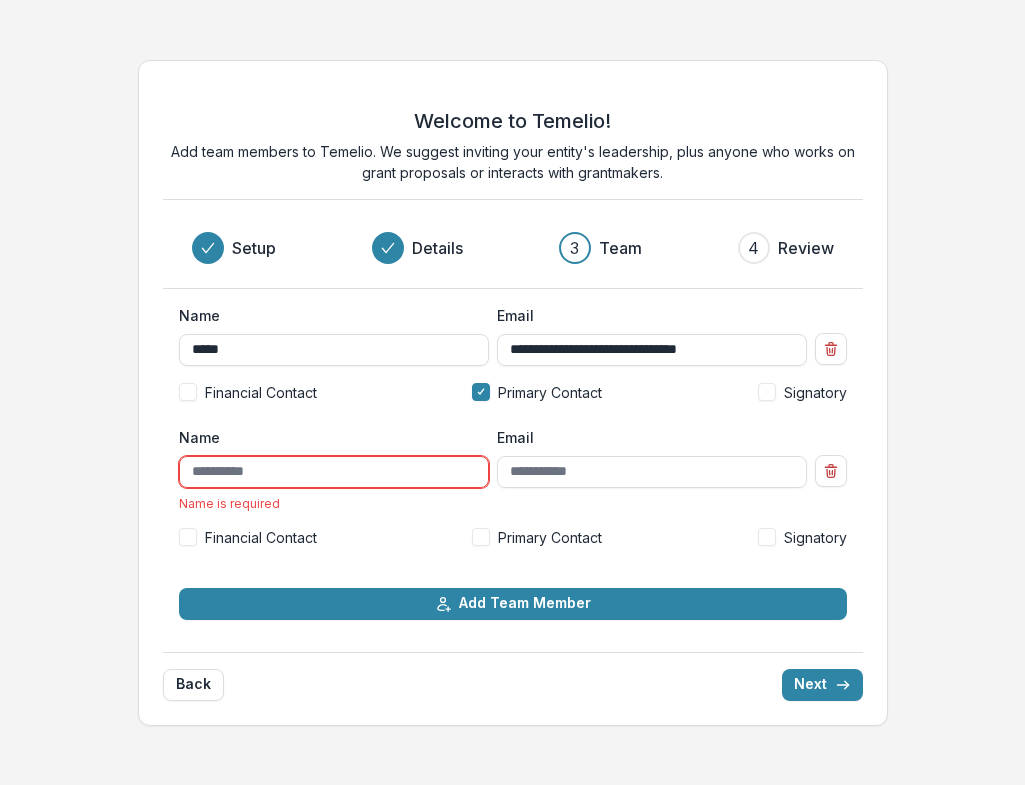 click on "Back Next" at bounding box center (513, 676) 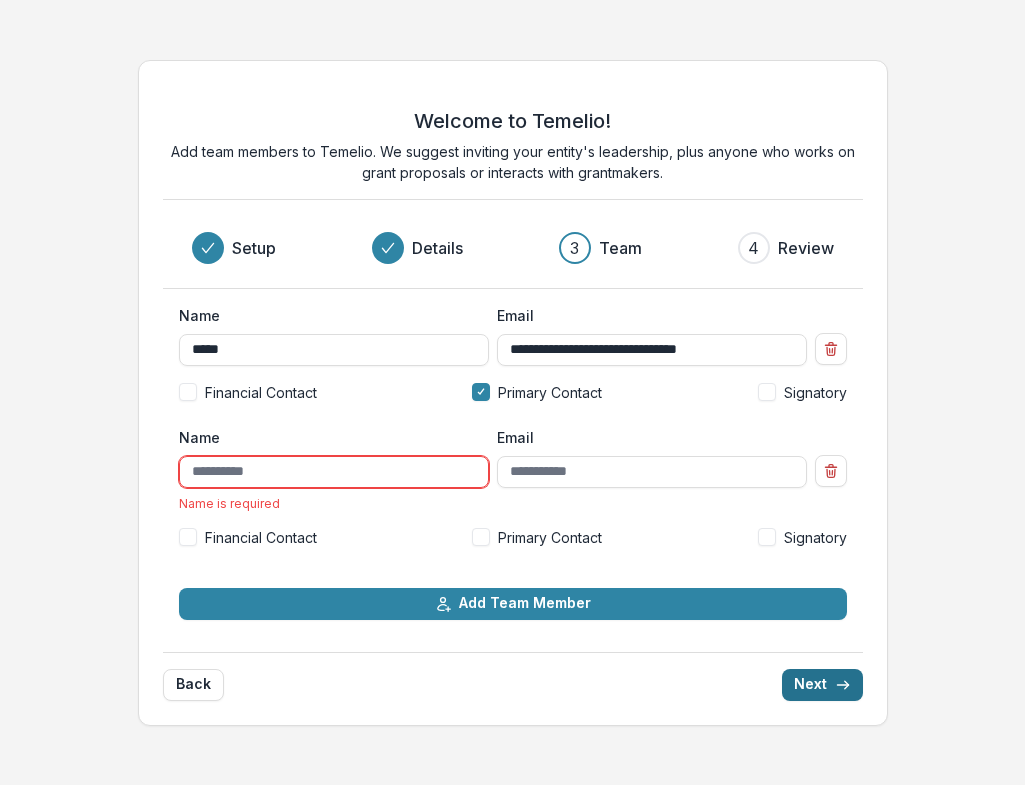 click on "Next" at bounding box center (822, 685) 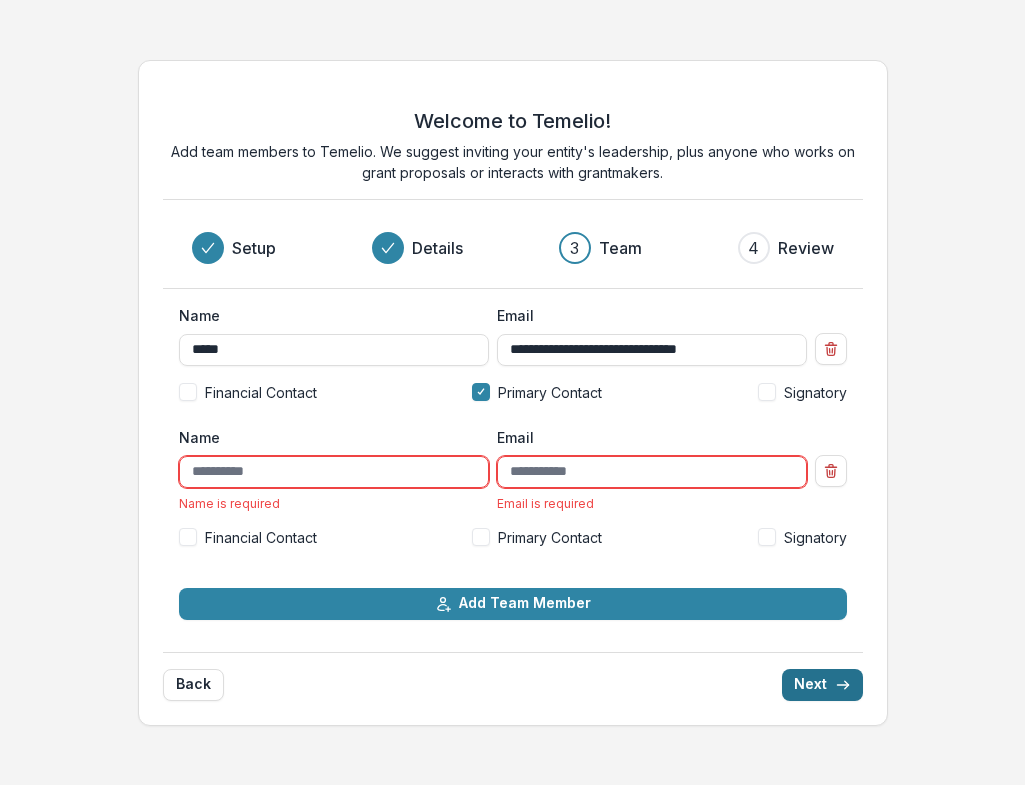 click on "Next" at bounding box center (822, 685) 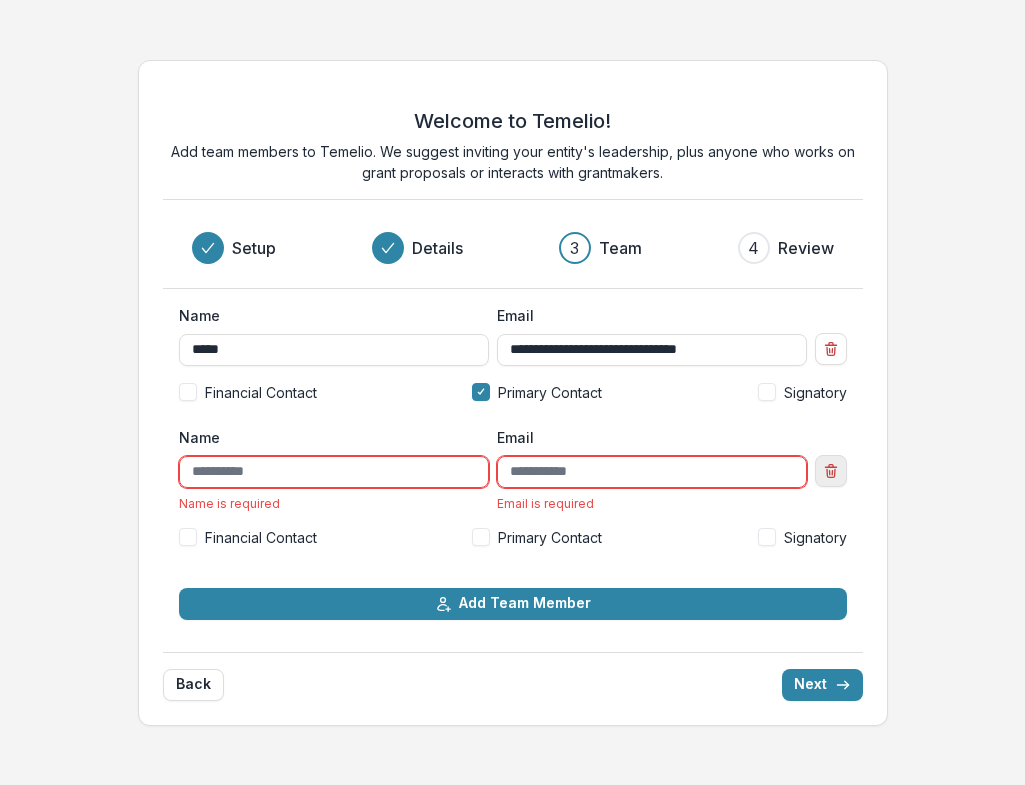 click at bounding box center [831, 471] 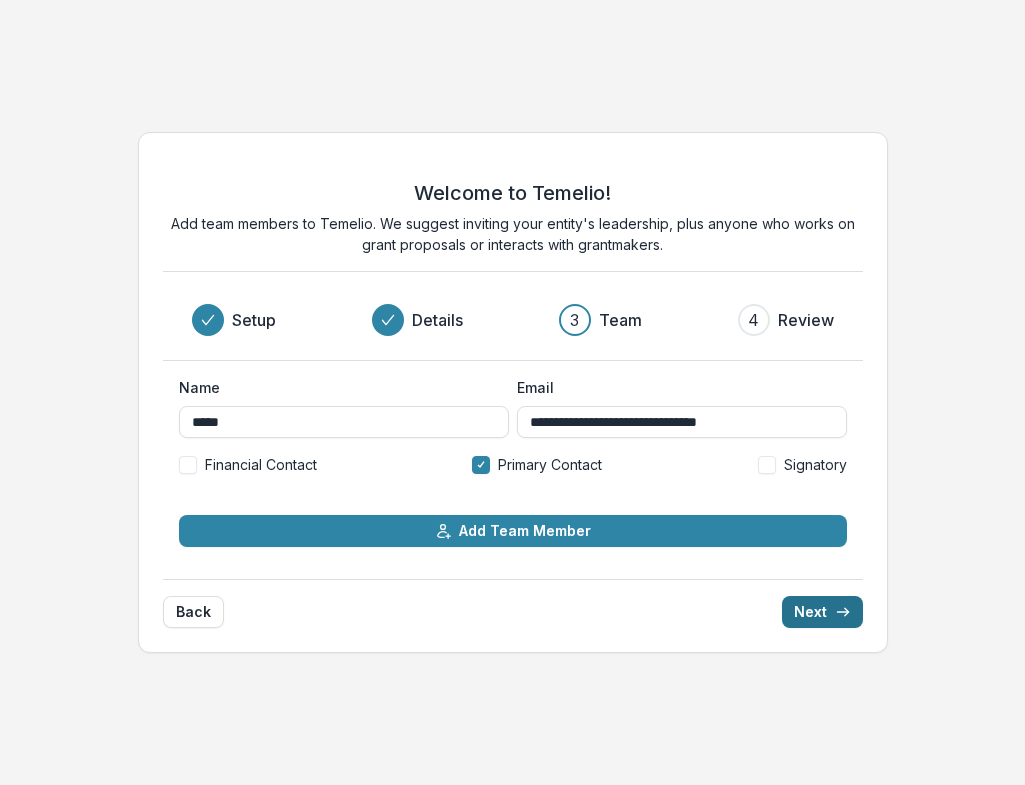 click on "Next" at bounding box center (822, 612) 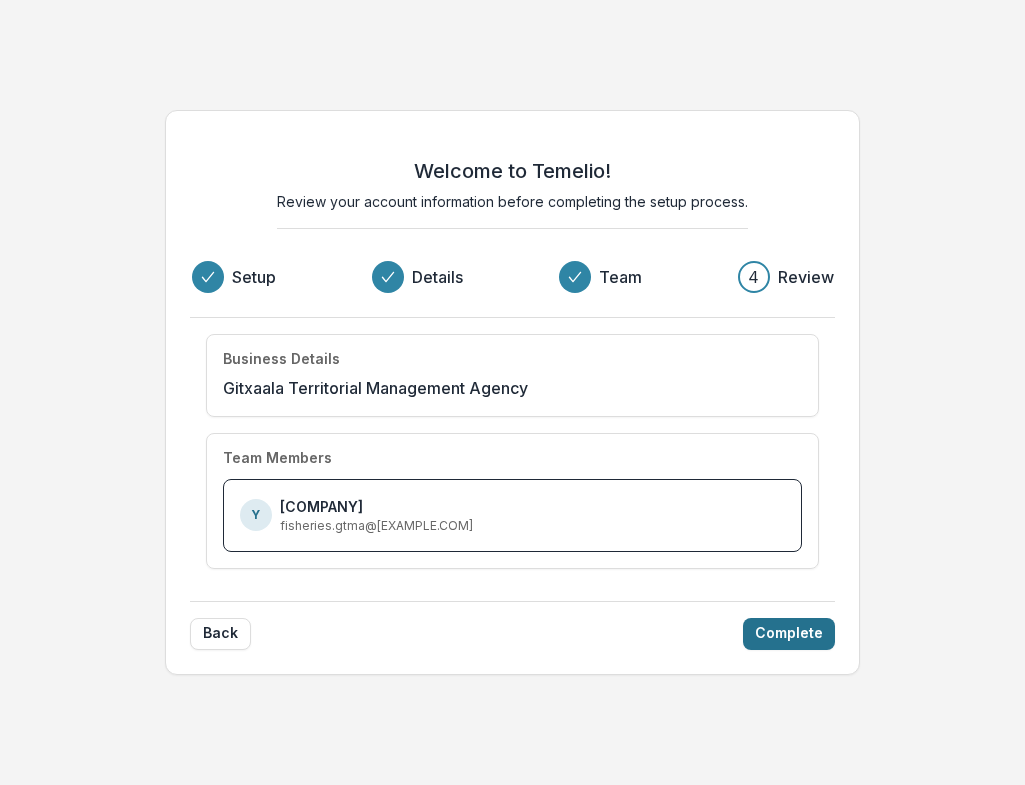 click on "Complete" at bounding box center (789, 634) 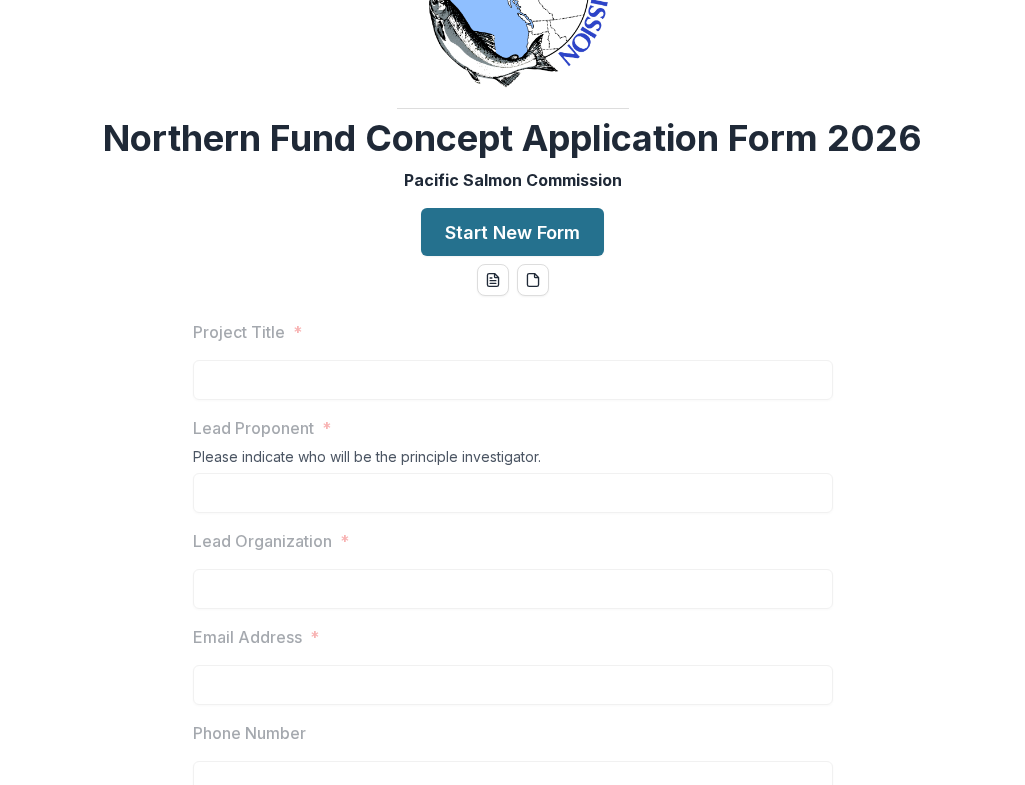scroll, scrollTop: 191, scrollLeft: 0, axis: vertical 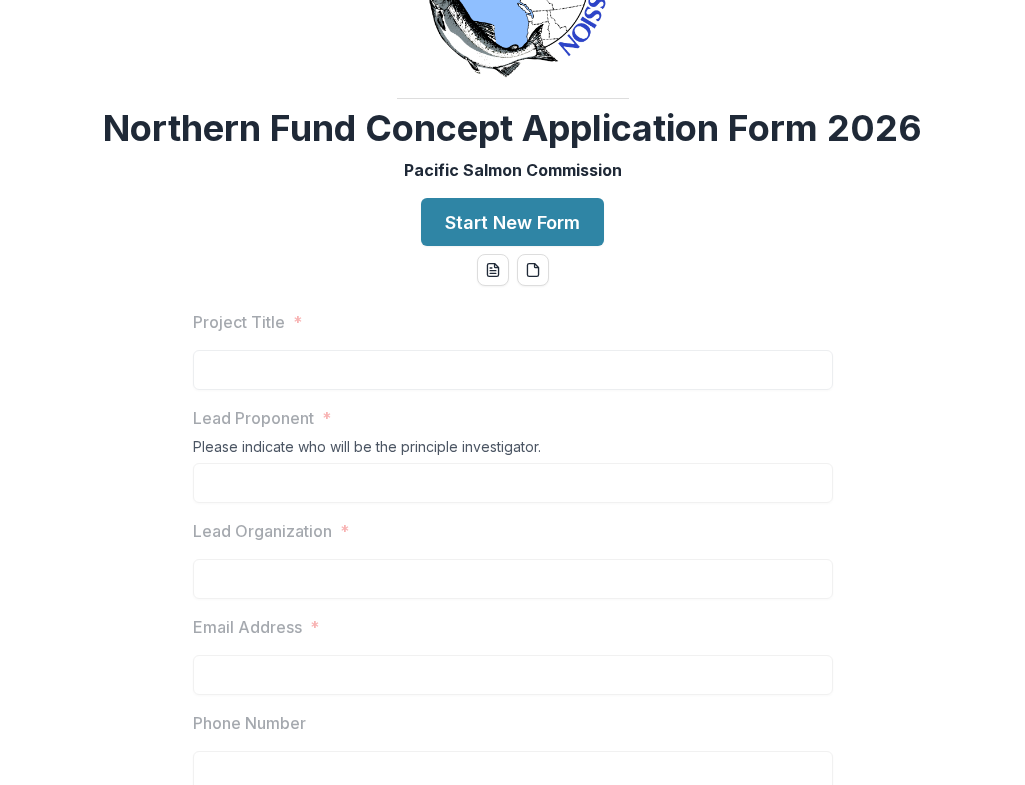 click on "Project Title * Lead Proponent * Please indicate who will be the principle investigator. Lead Organization * Email Address * Phone Number Other Proponents and Organizations If applicable, list any other proponents and organizations involved in the project. If the proposal is successful, identify if any of the additional organizations would need a separate grant agreement. This only needs to be the name of the person and name of the organization. Full details are not required at this stage. Project Type * Identify the one Project Type that best describes the main intent of the proposal. Information Habitat Enhancement PST Chapter * Identify the chapter(s) of the Pacific Salmon Treaty most relevant to your proposal. 1 (Transboundary Rivers) 2 (Northern BC and Southeast Alaska) 3 (Chinook - Northern Stocks) 5 (Coho - Northern Stocks) Other Currency * CAD USD CAD and USD Project Location * Prior funding * Has this project been funded by the Northern Fund in previous years? Yes No Southern Fund Application * Yes *" at bounding box center [513, 1396] 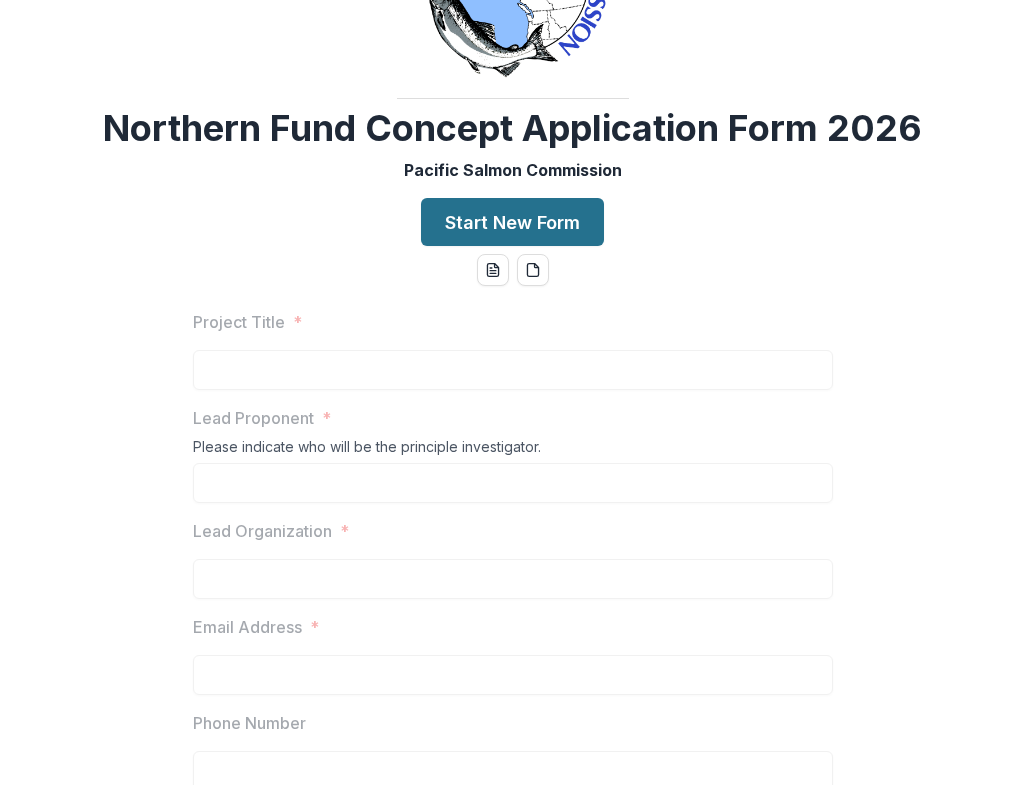 click on "Start New Form" at bounding box center (512, 222) 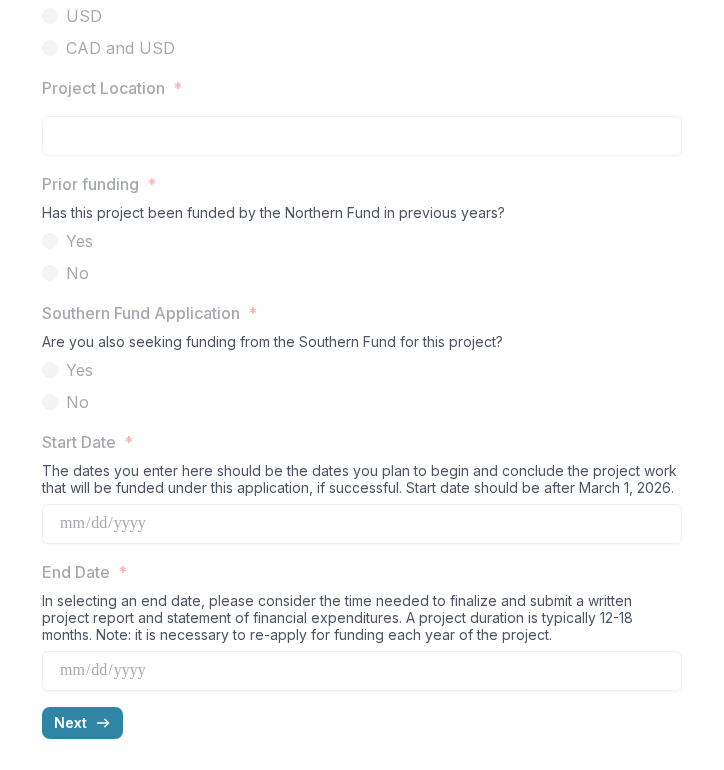 scroll, scrollTop: 1931, scrollLeft: 0, axis: vertical 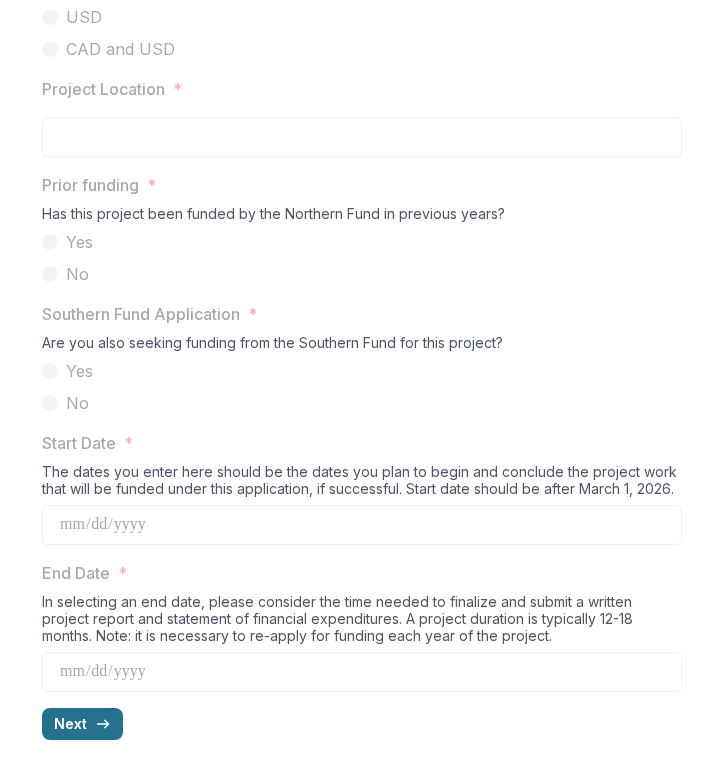 click 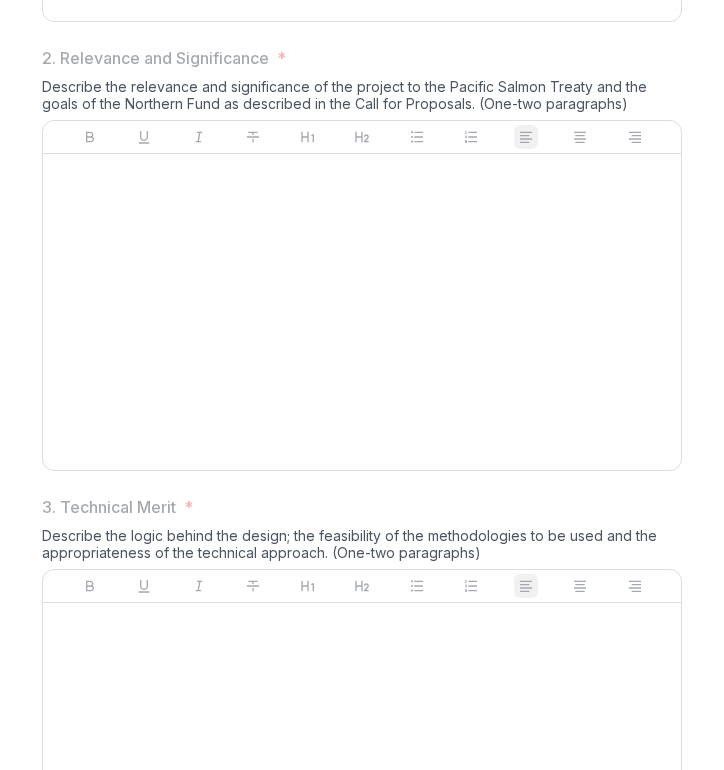 scroll, scrollTop: 938, scrollLeft: 0, axis: vertical 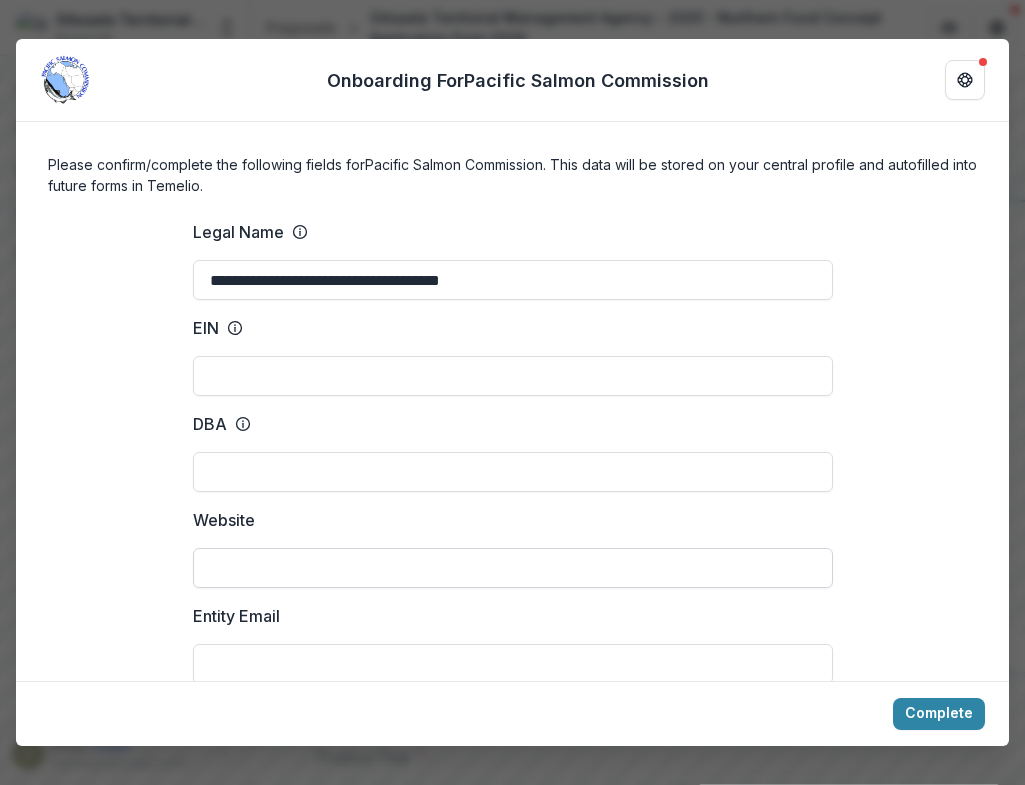 click on "Website" at bounding box center [513, 568] 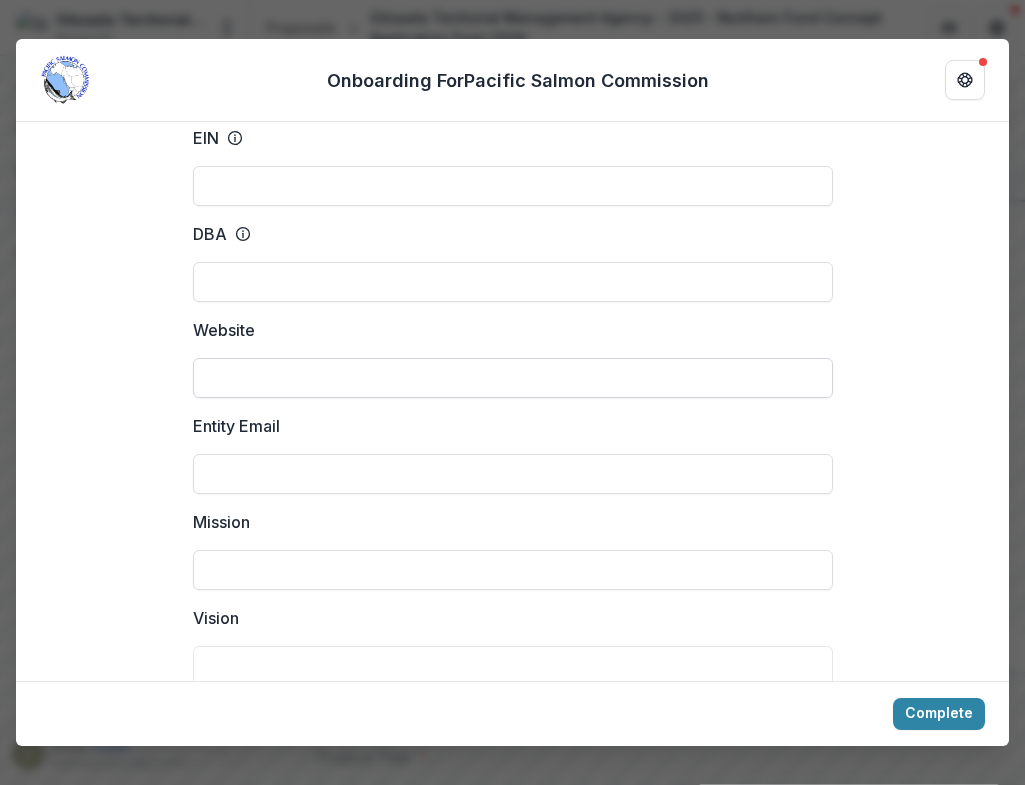 scroll, scrollTop: 196, scrollLeft: 0, axis: vertical 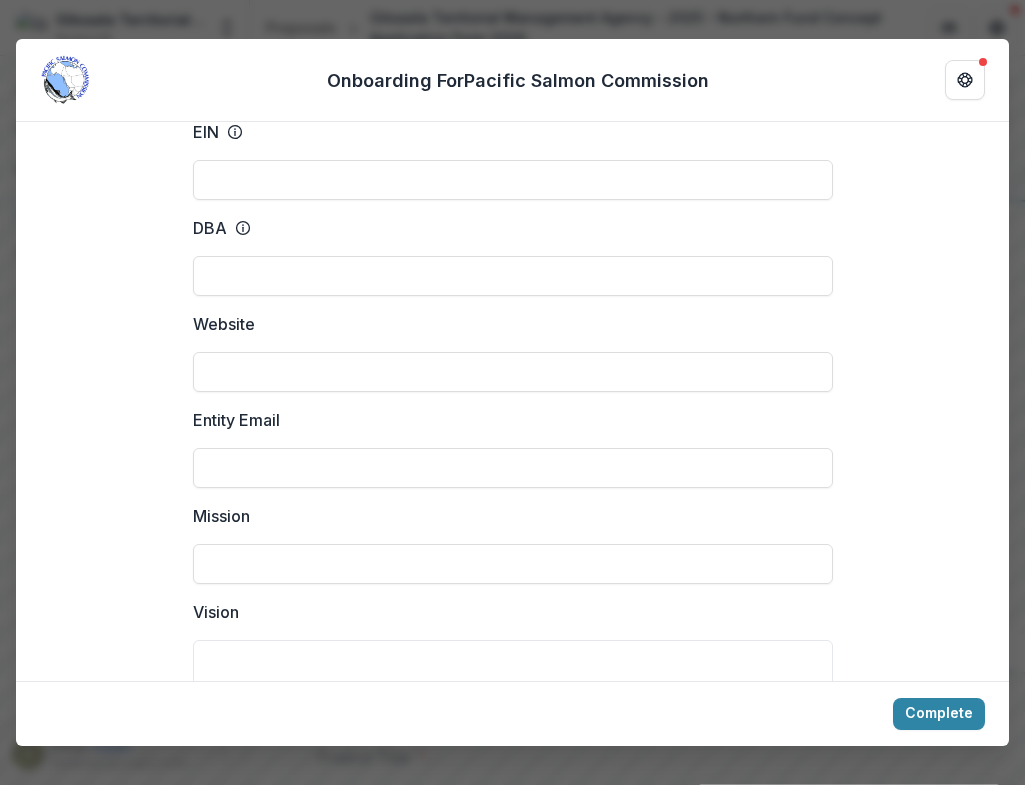 type on "**********" 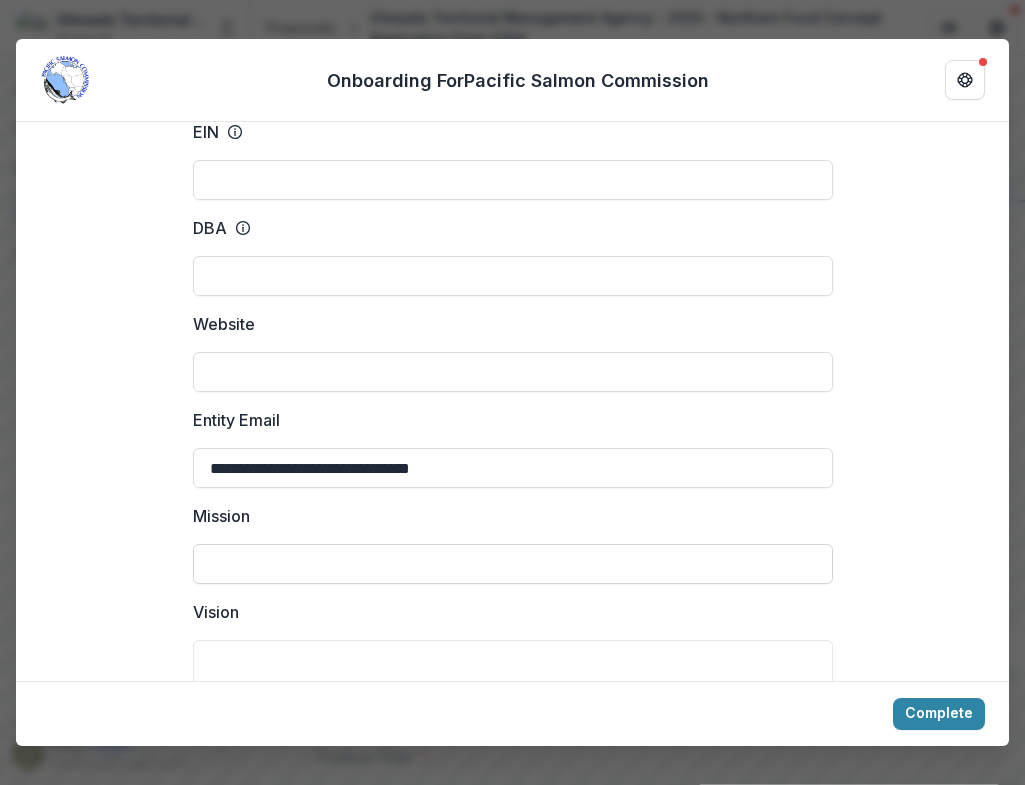 click on "Mission" at bounding box center [513, 564] 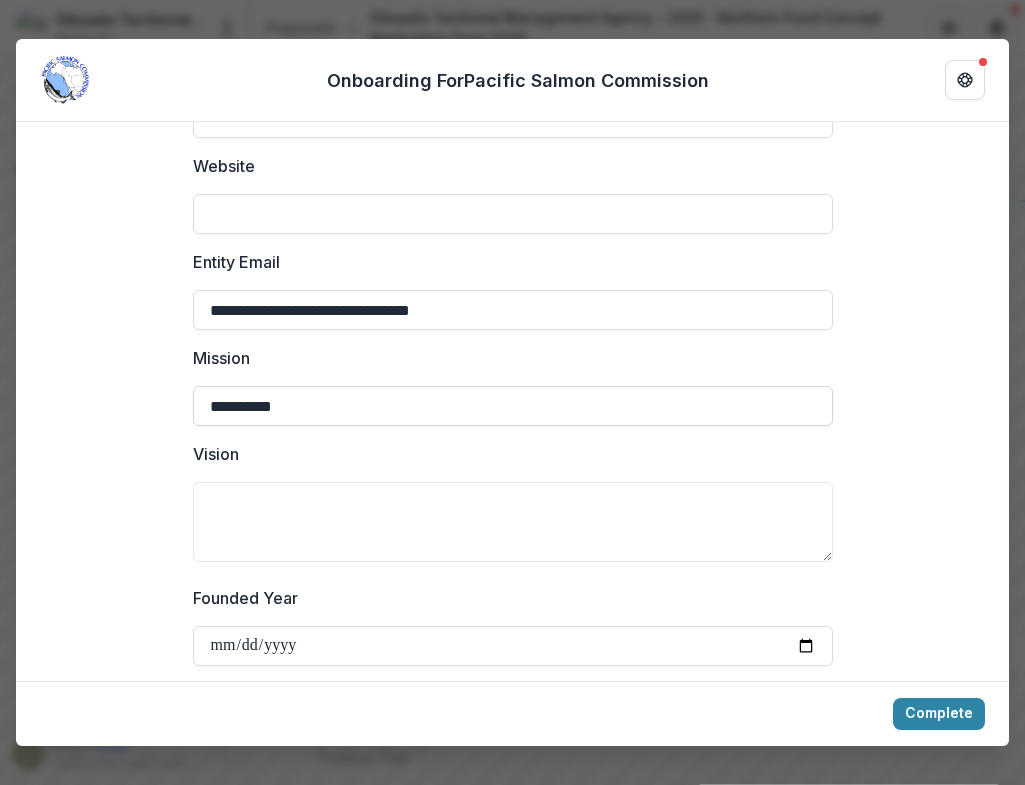 scroll, scrollTop: 409, scrollLeft: 0, axis: vertical 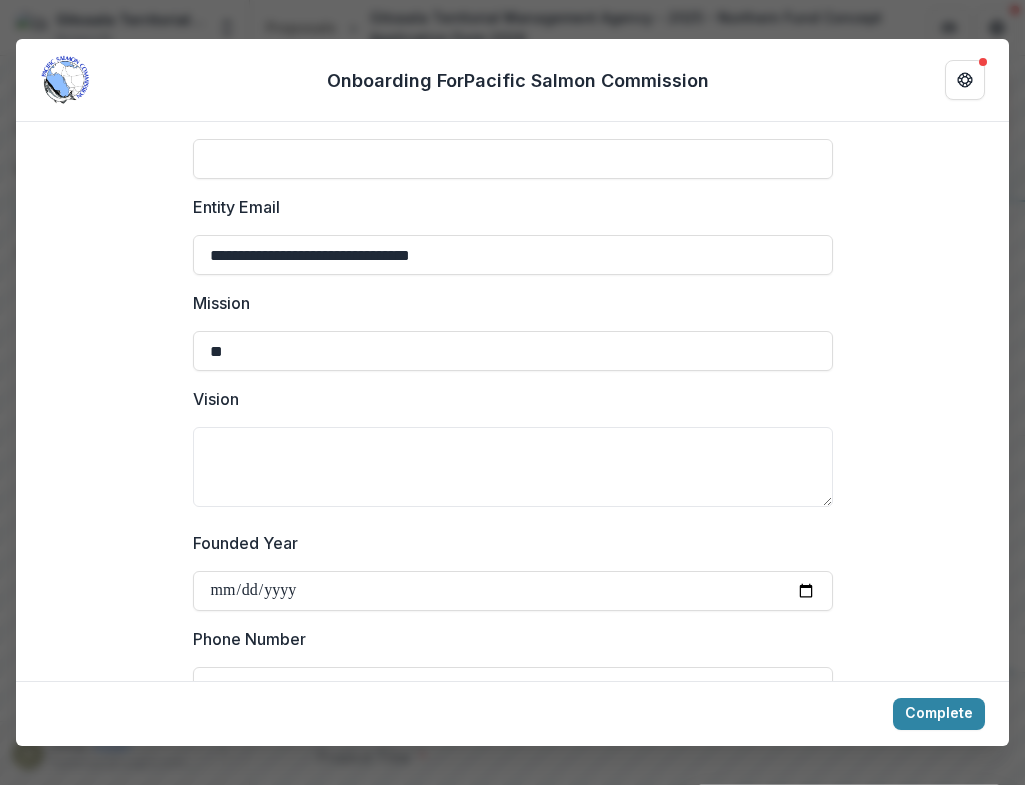 type on "*" 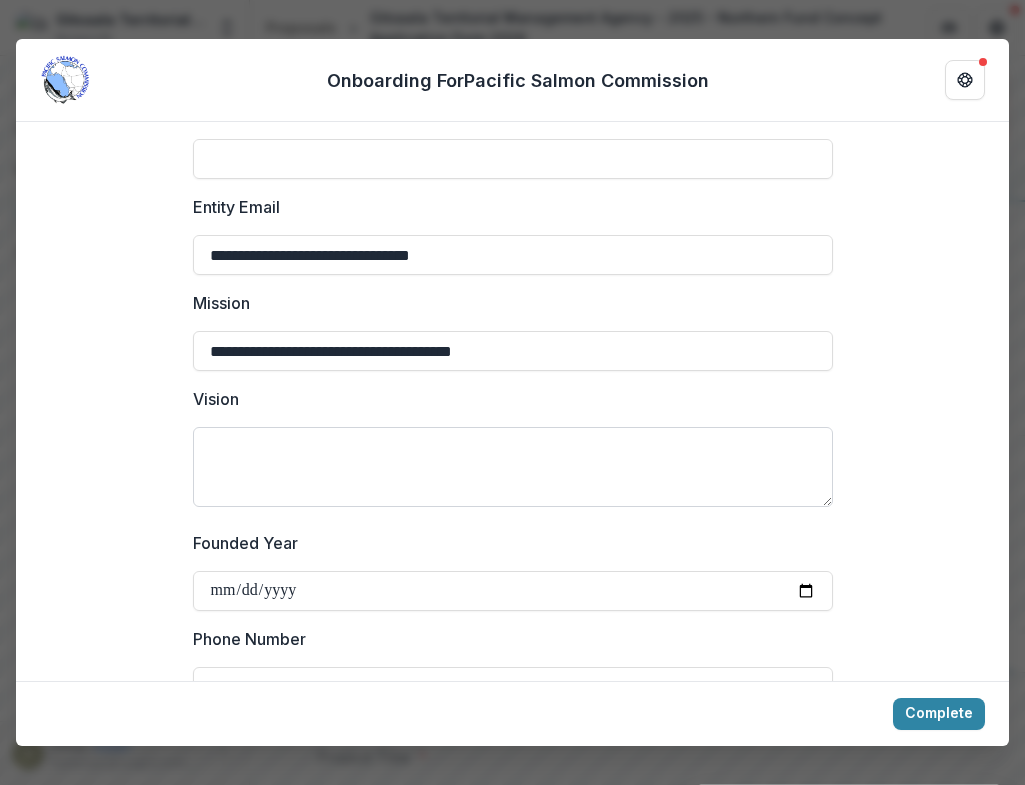 type on "**********" 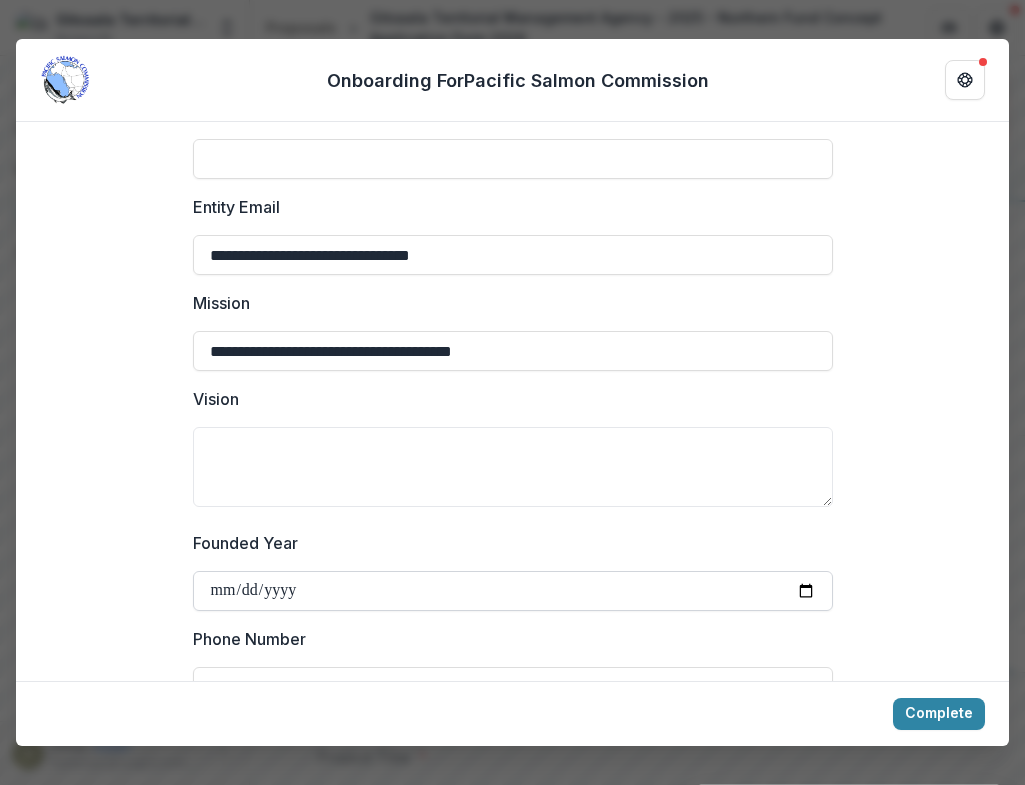 click on "Founded Year" at bounding box center (513, 591) 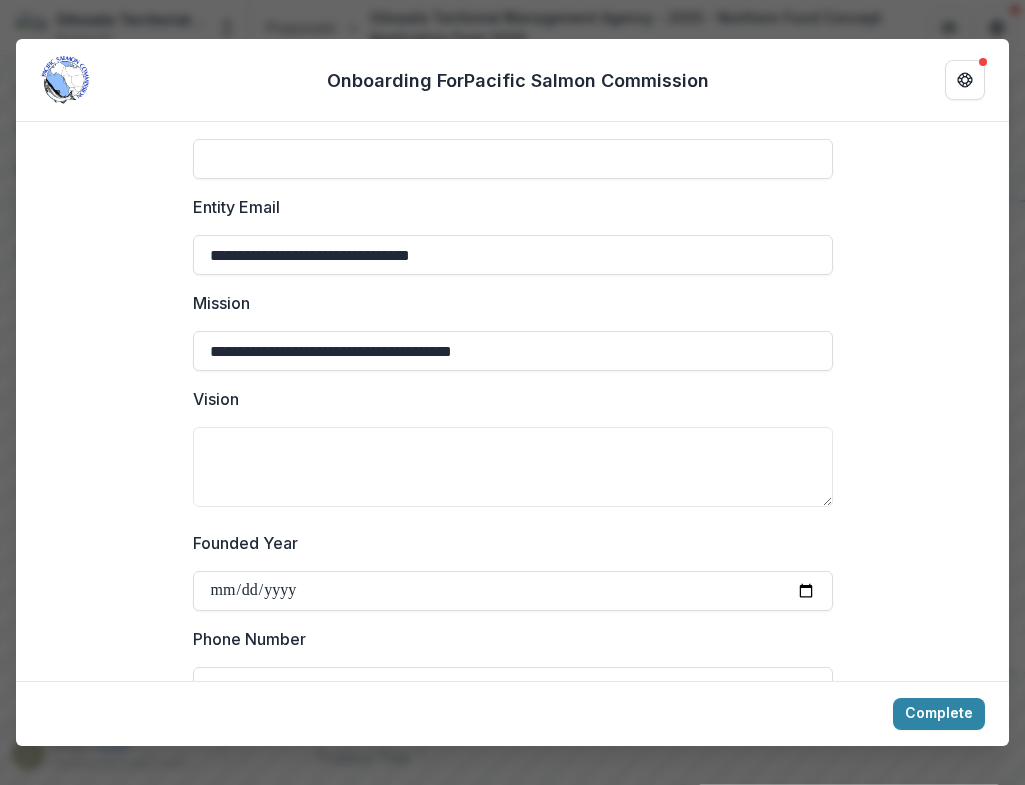 scroll, scrollTop: 656, scrollLeft: 0, axis: vertical 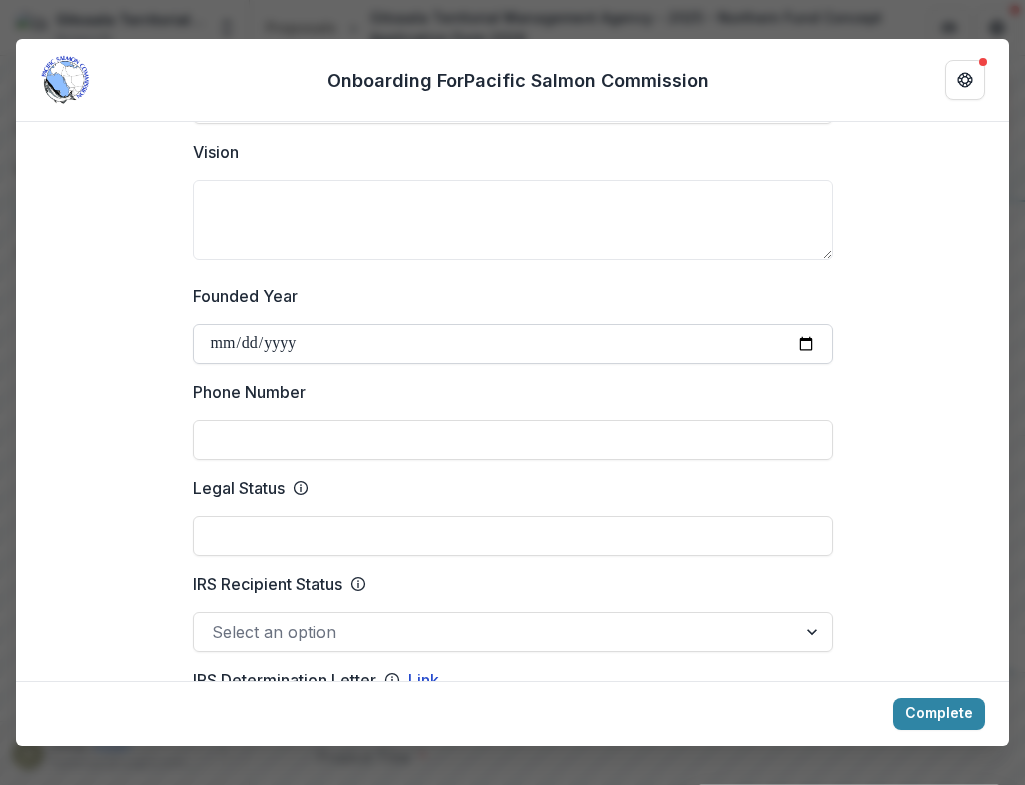click on "Founded Year" at bounding box center (513, 344) 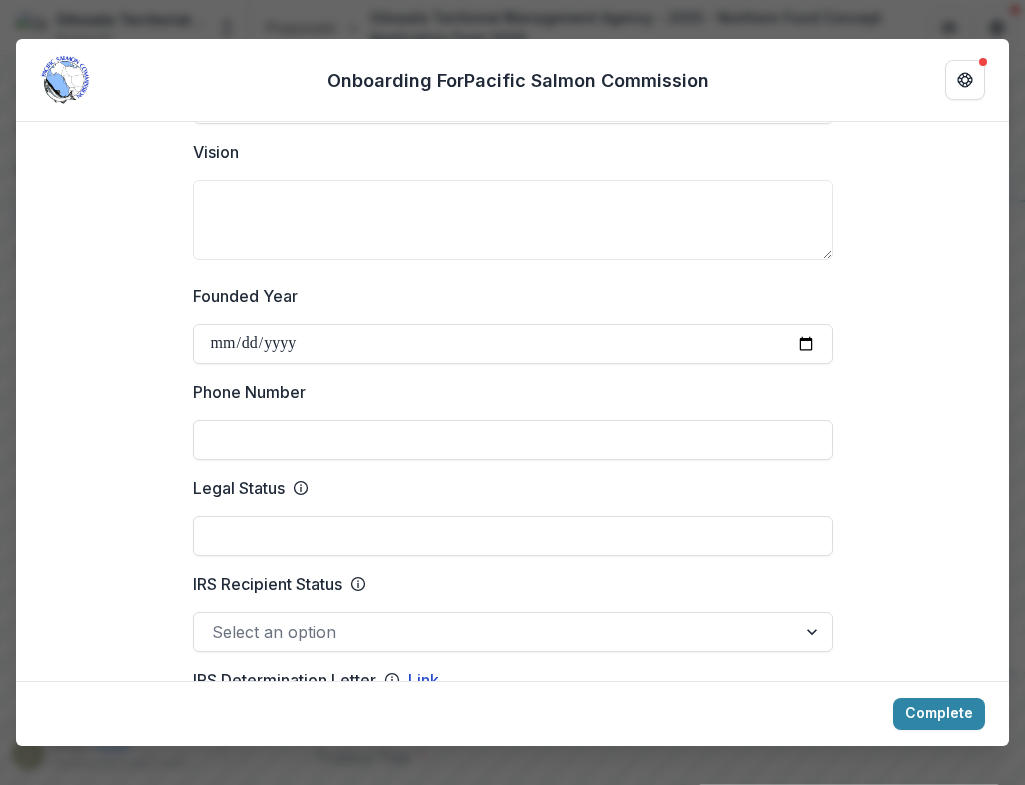 click on "**********" at bounding box center [513, 1181] 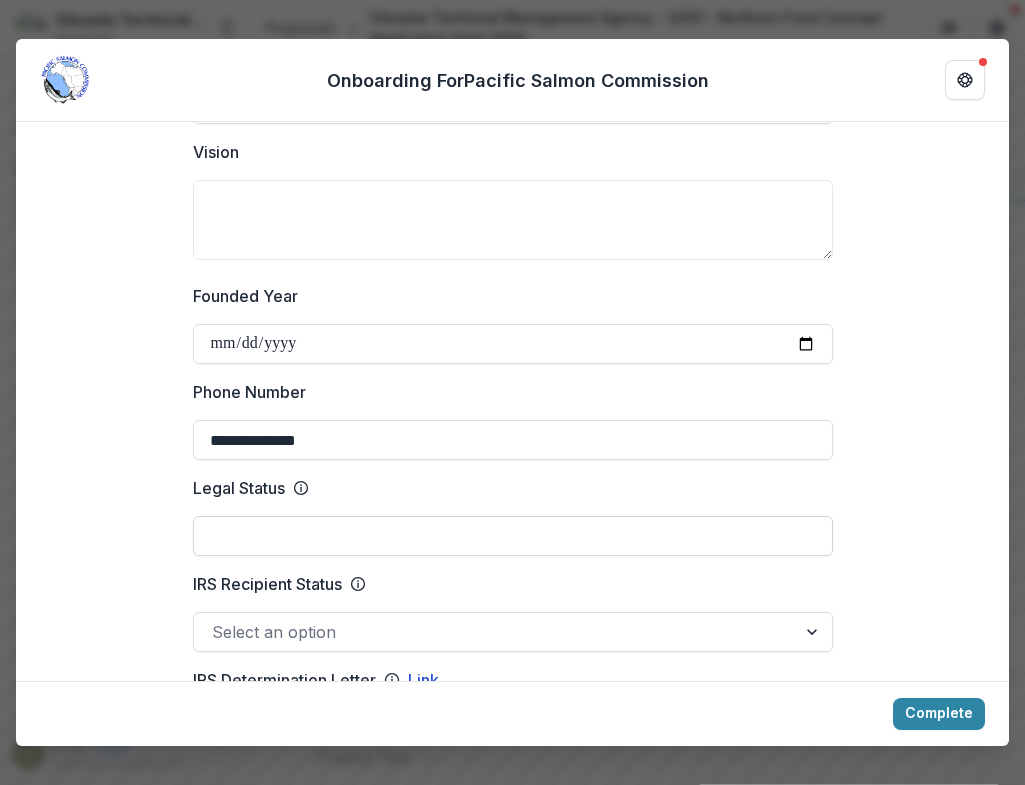 type on "**********" 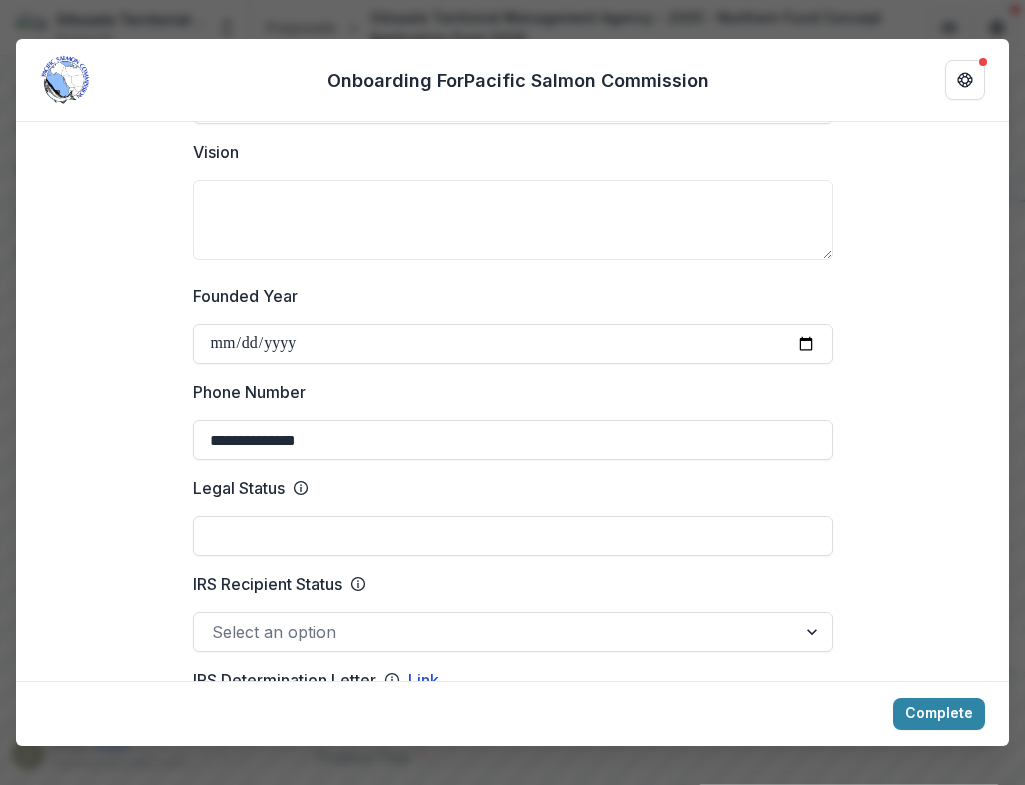click 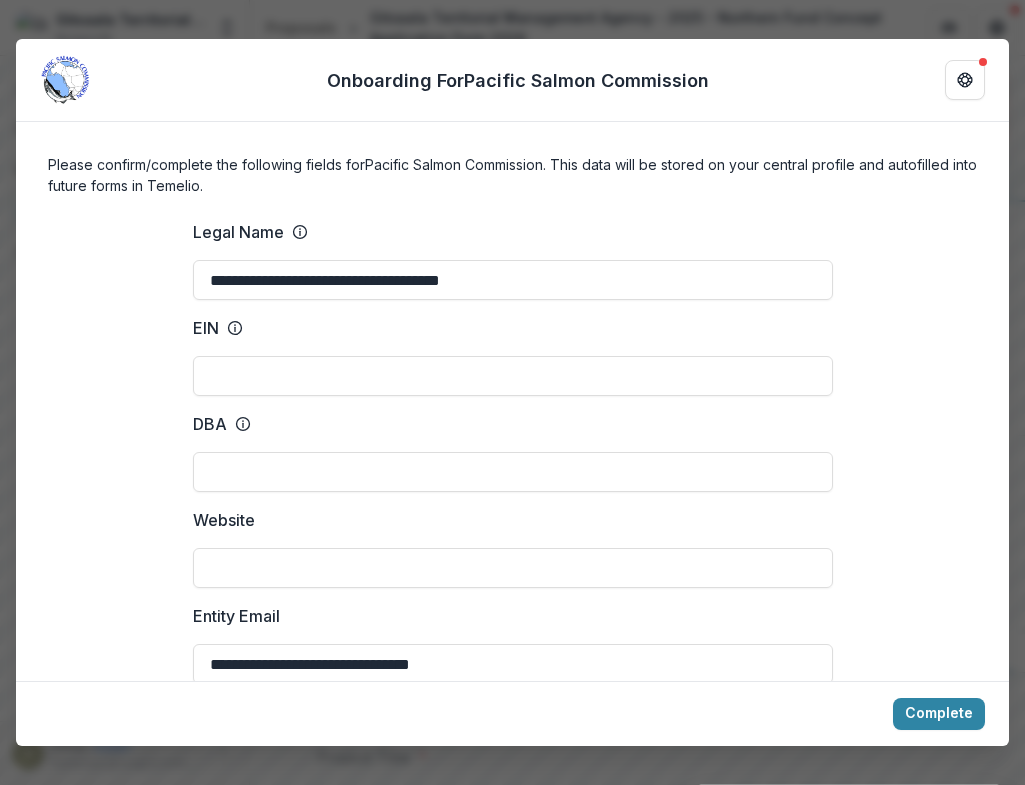 scroll, scrollTop: 0, scrollLeft: 0, axis: both 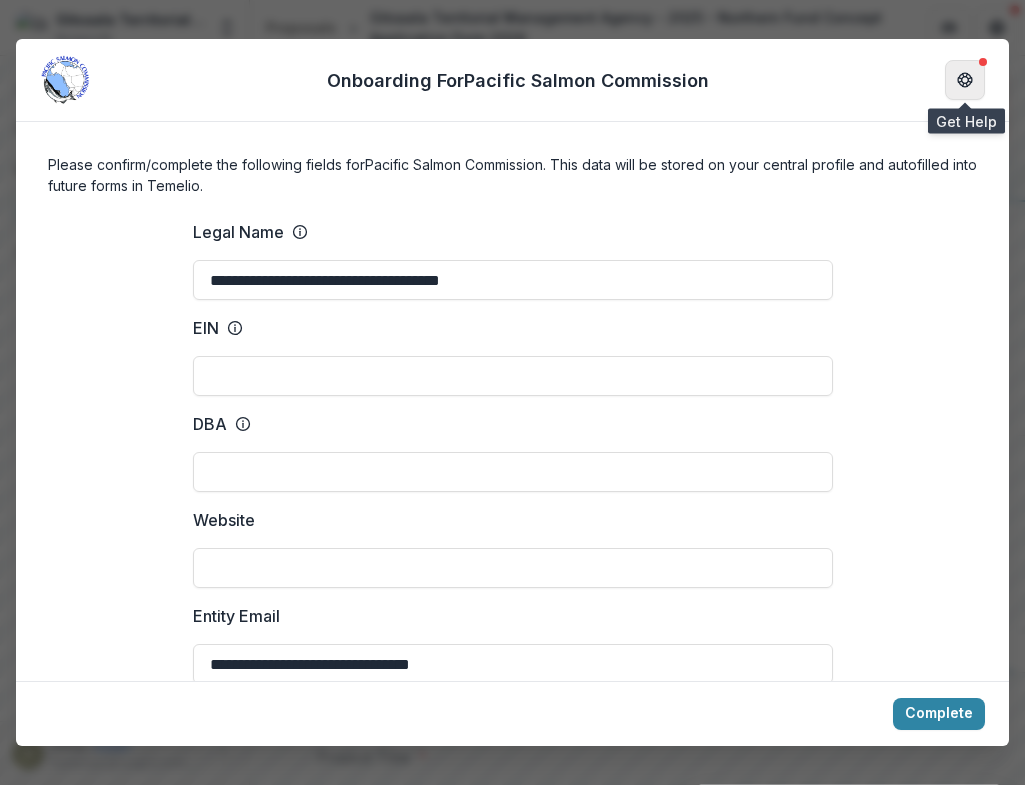 click at bounding box center [965, 80] 